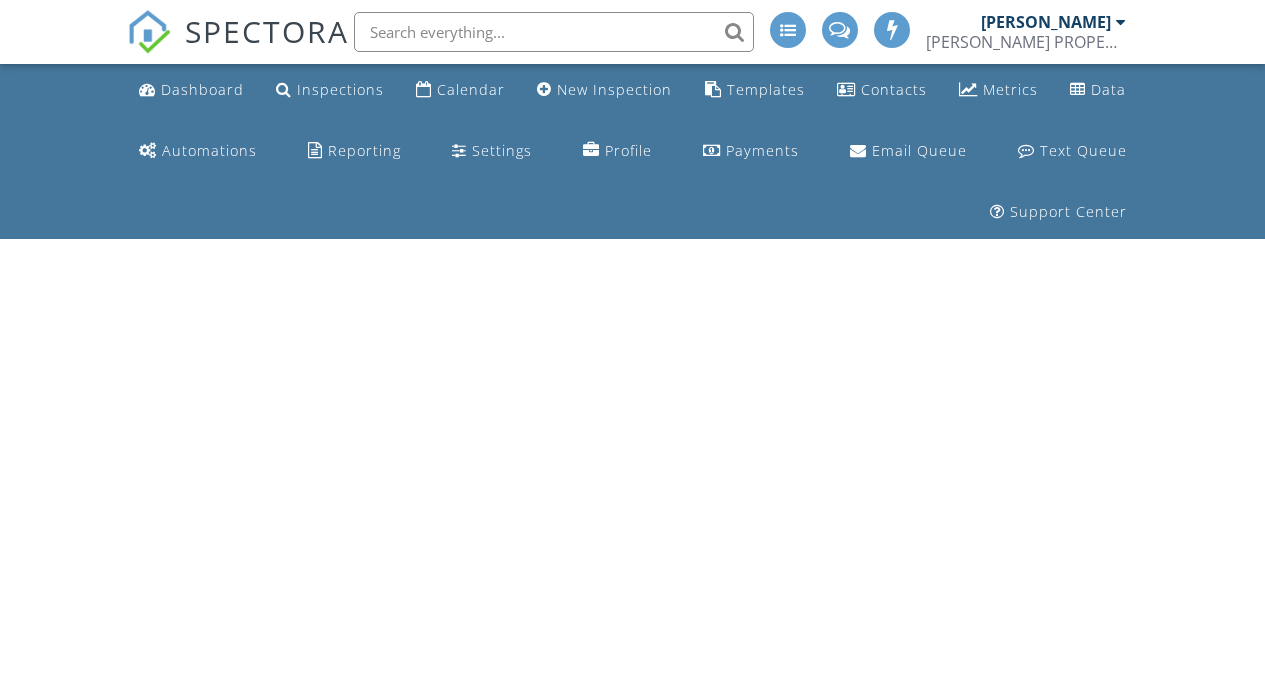 scroll, scrollTop: 0, scrollLeft: 0, axis: both 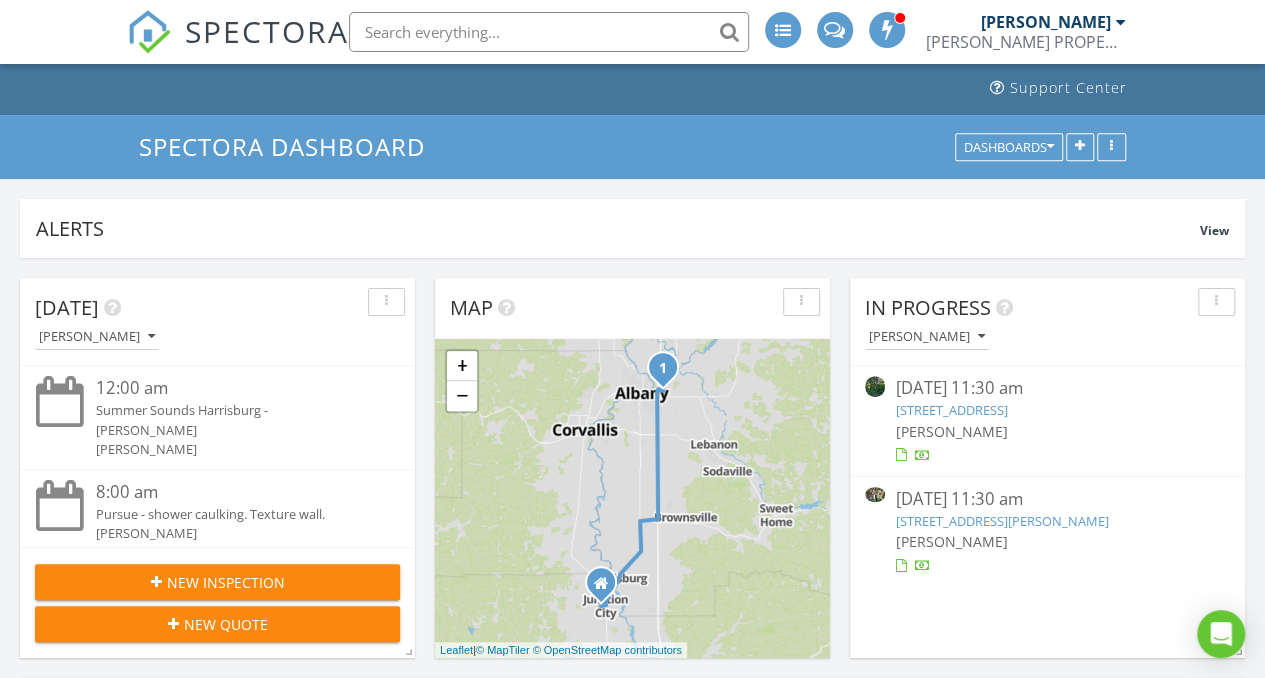 click on "4071 Donald St E, Eugene, OR 97405" at bounding box center (1001, 521) 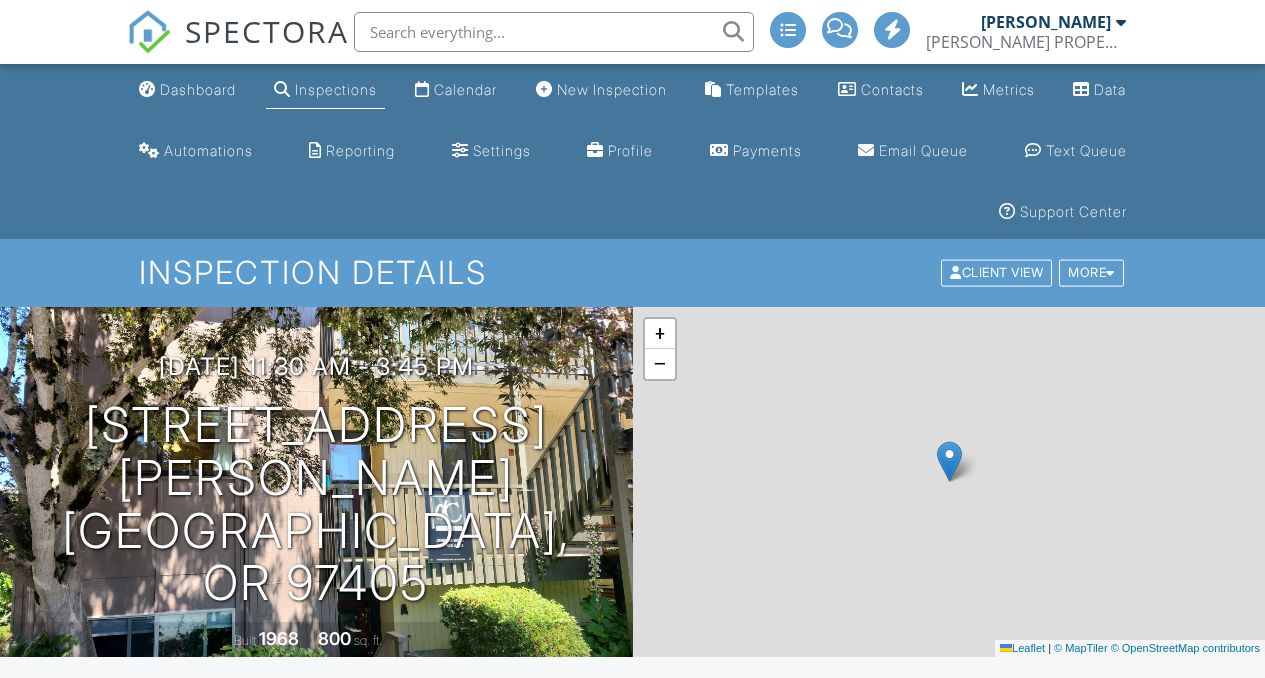 scroll, scrollTop: 0, scrollLeft: 0, axis: both 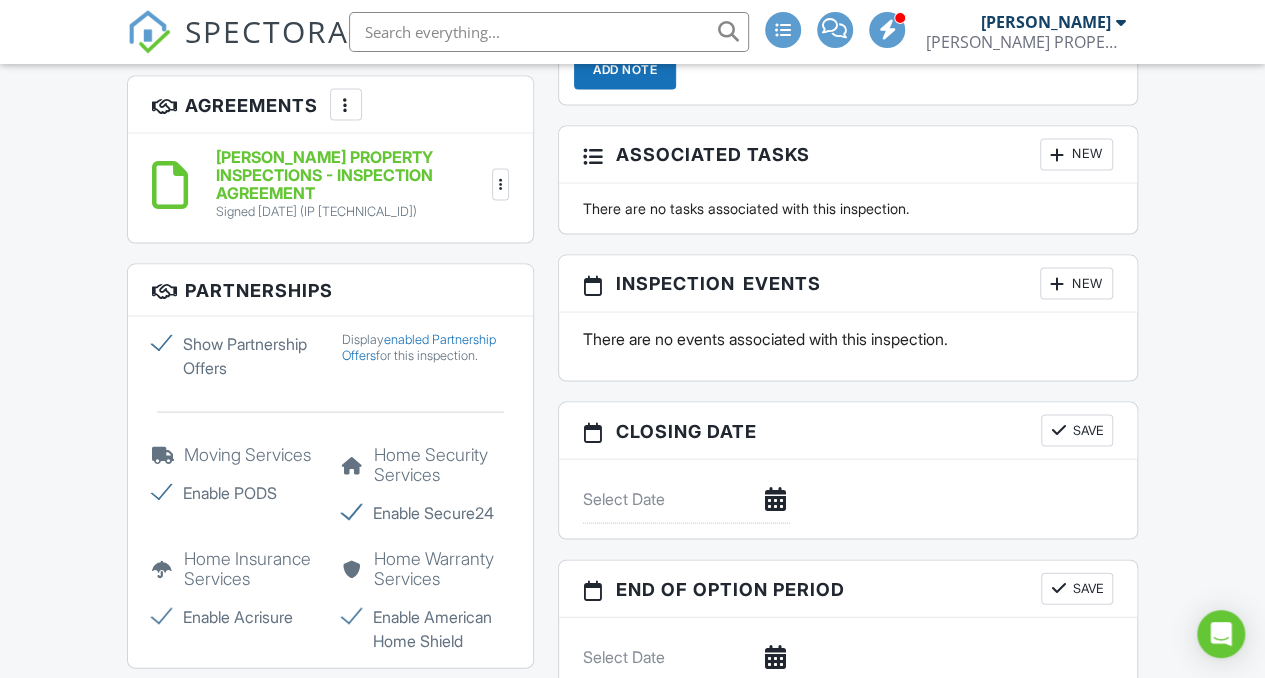 click on "Show Partnership Offers" at bounding box center [235, 355] 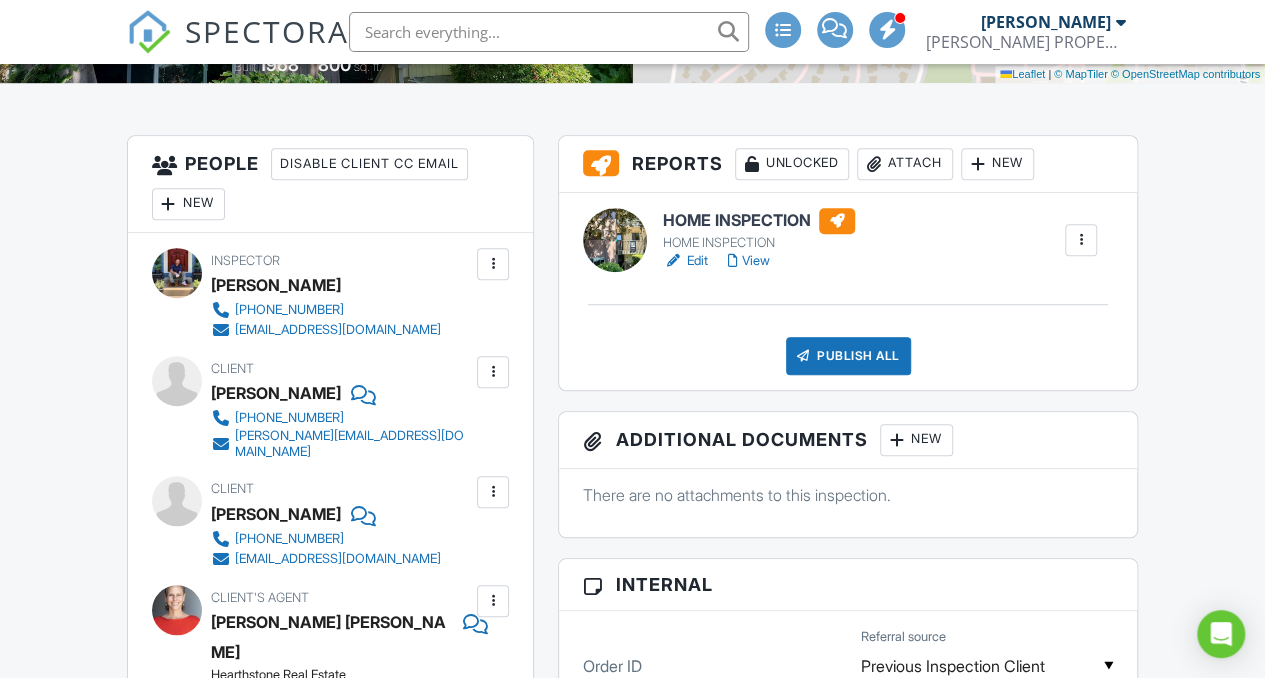 scroll, scrollTop: 573, scrollLeft: 0, axis: vertical 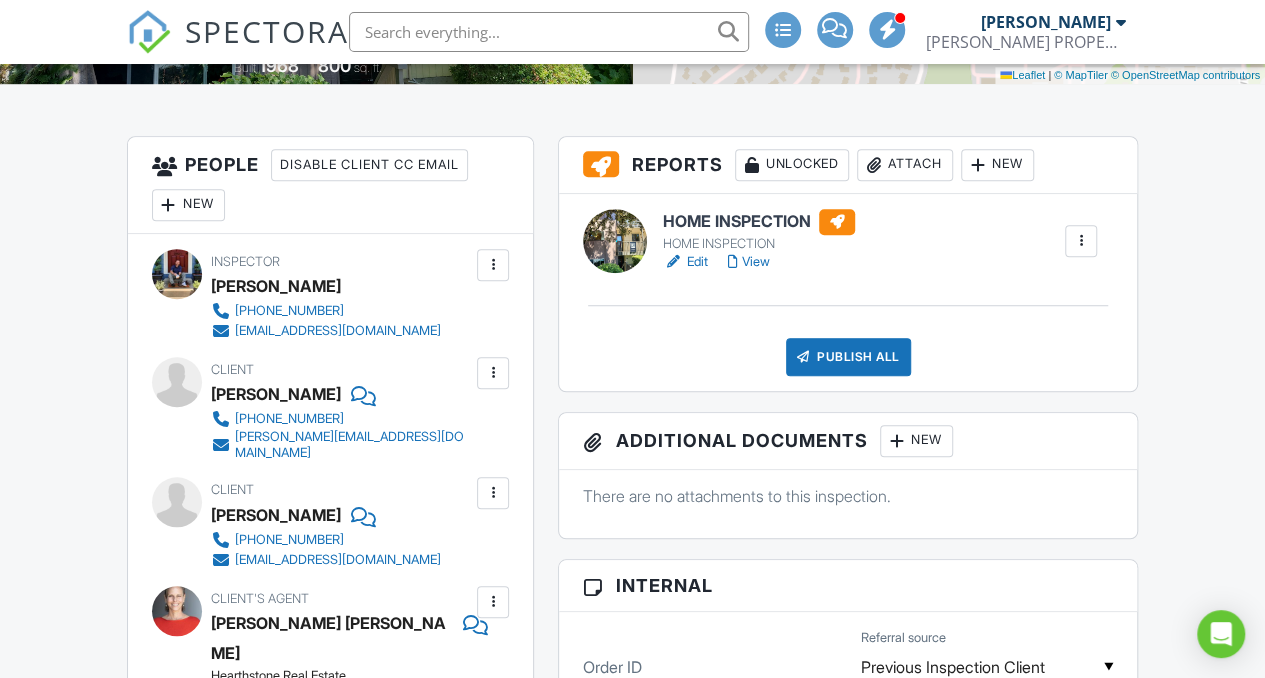 click on "Edit" at bounding box center [685, 262] 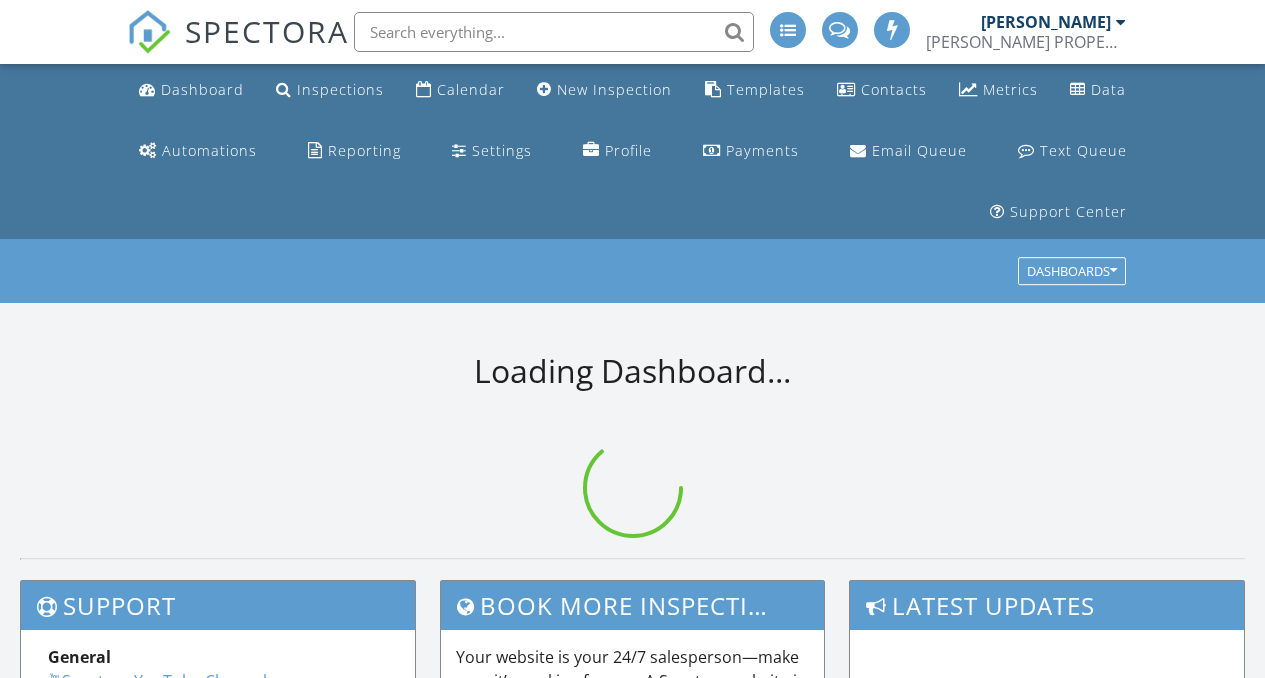 scroll, scrollTop: 0, scrollLeft: 0, axis: both 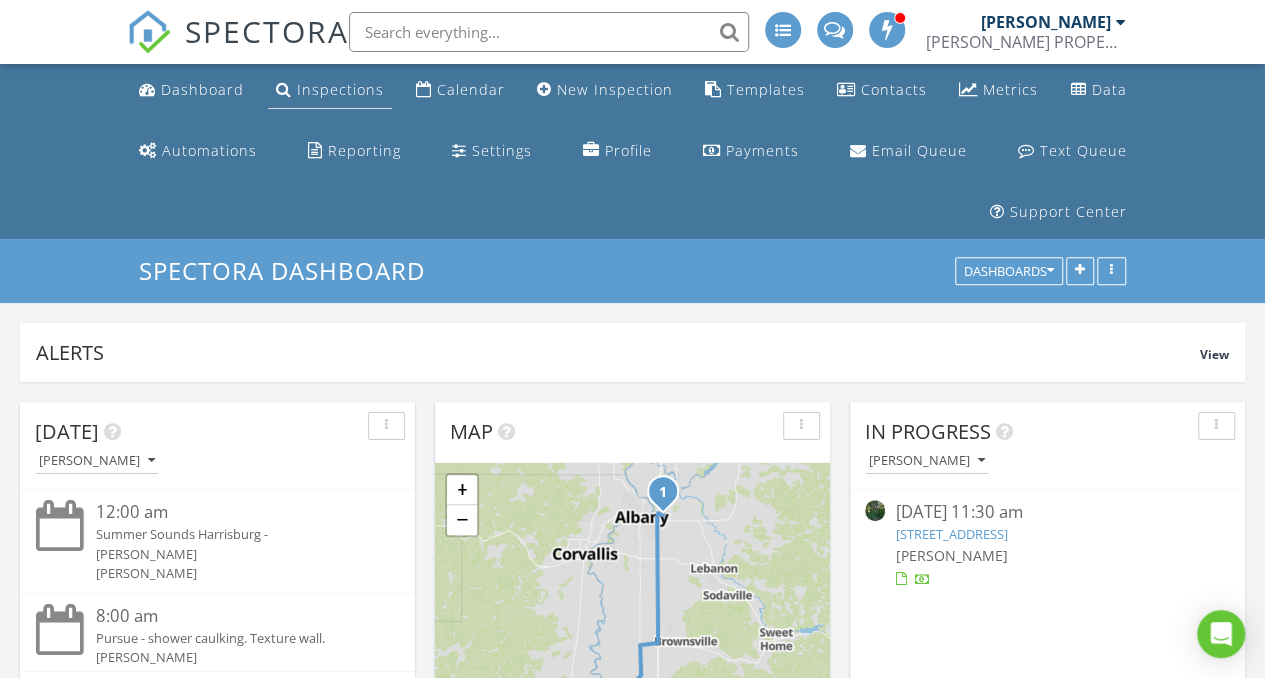 click on "Inspections" at bounding box center [340, 89] 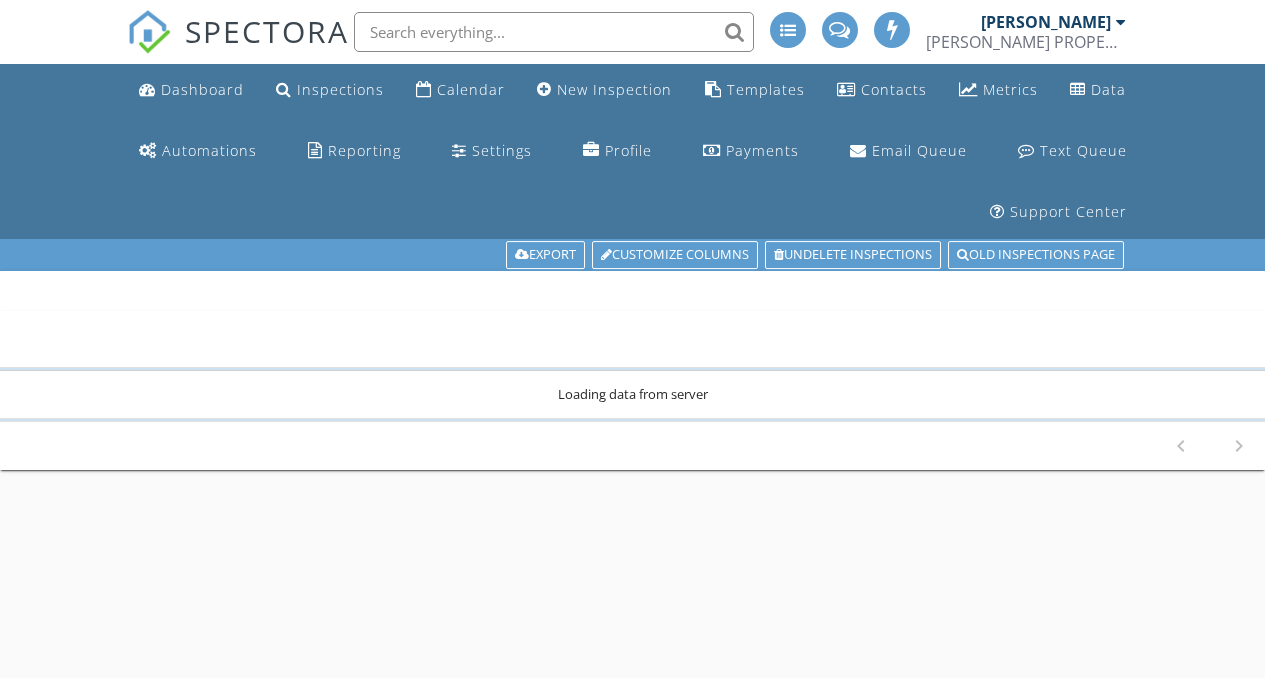 scroll, scrollTop: 0, scrollLeft: 0, axis: both 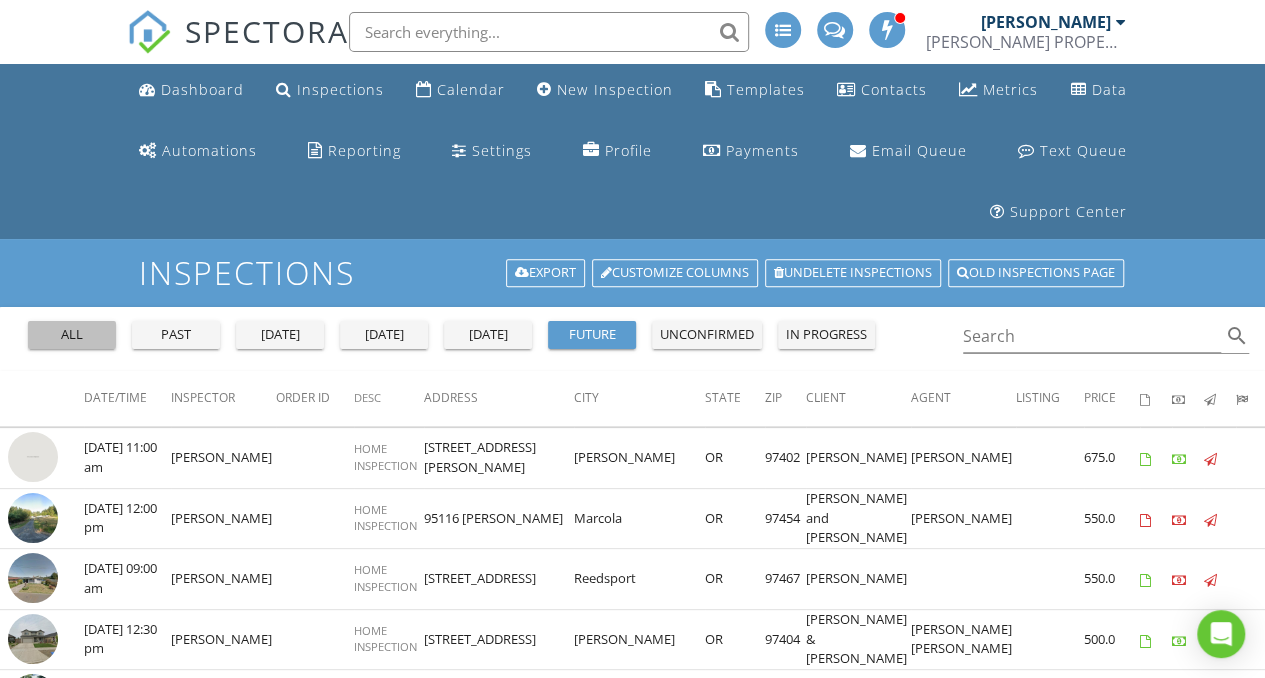 click on "all" at bounding box center (72, 335) 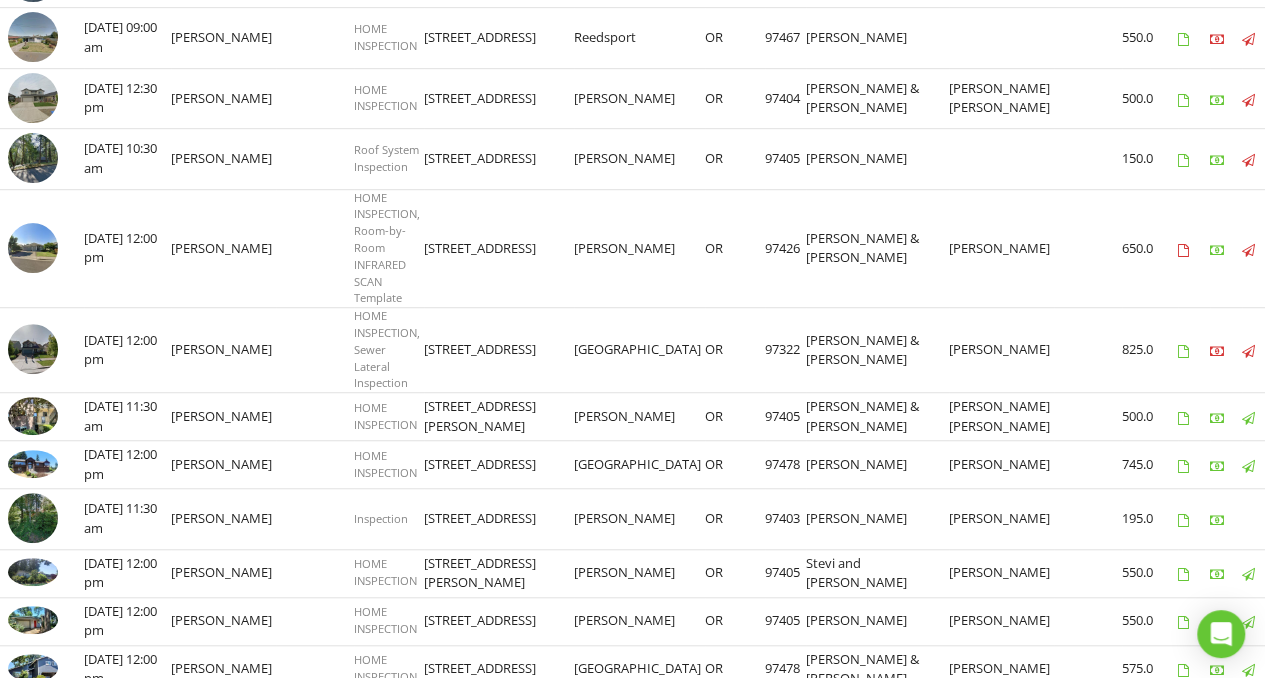 scroll, scrollTop: 542, scrollLeft: 0, axis: vertical 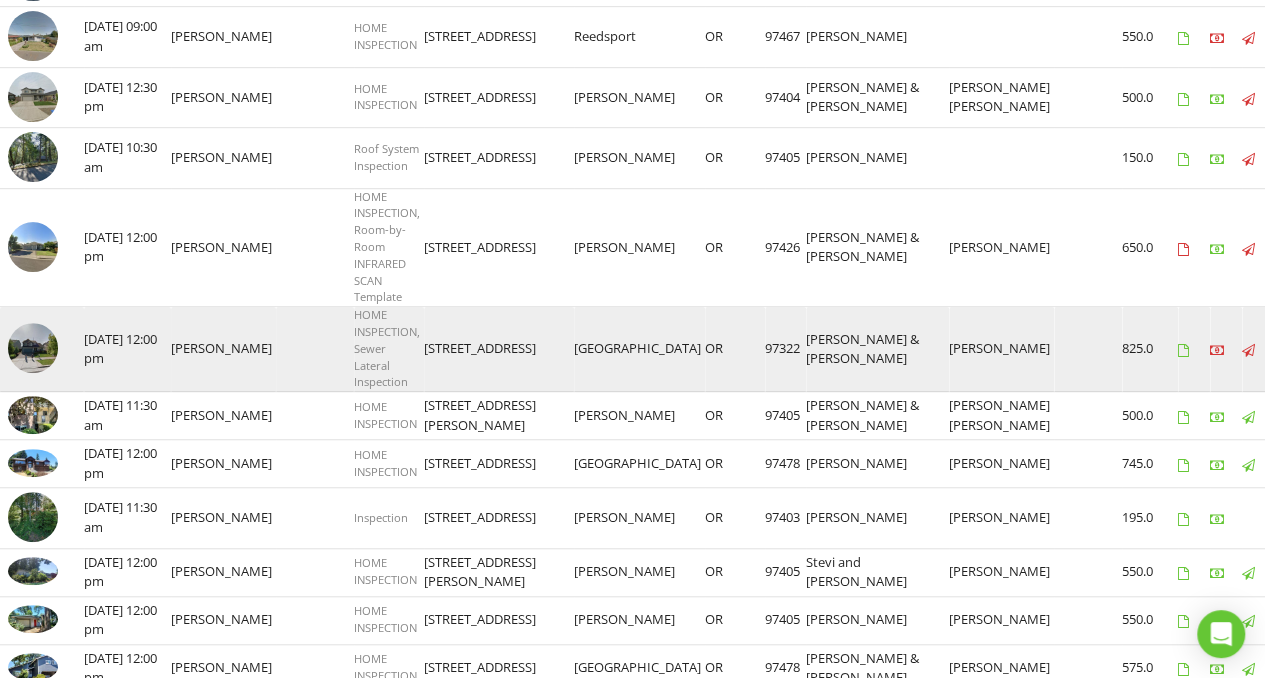 click at bounding box center [33, 348] 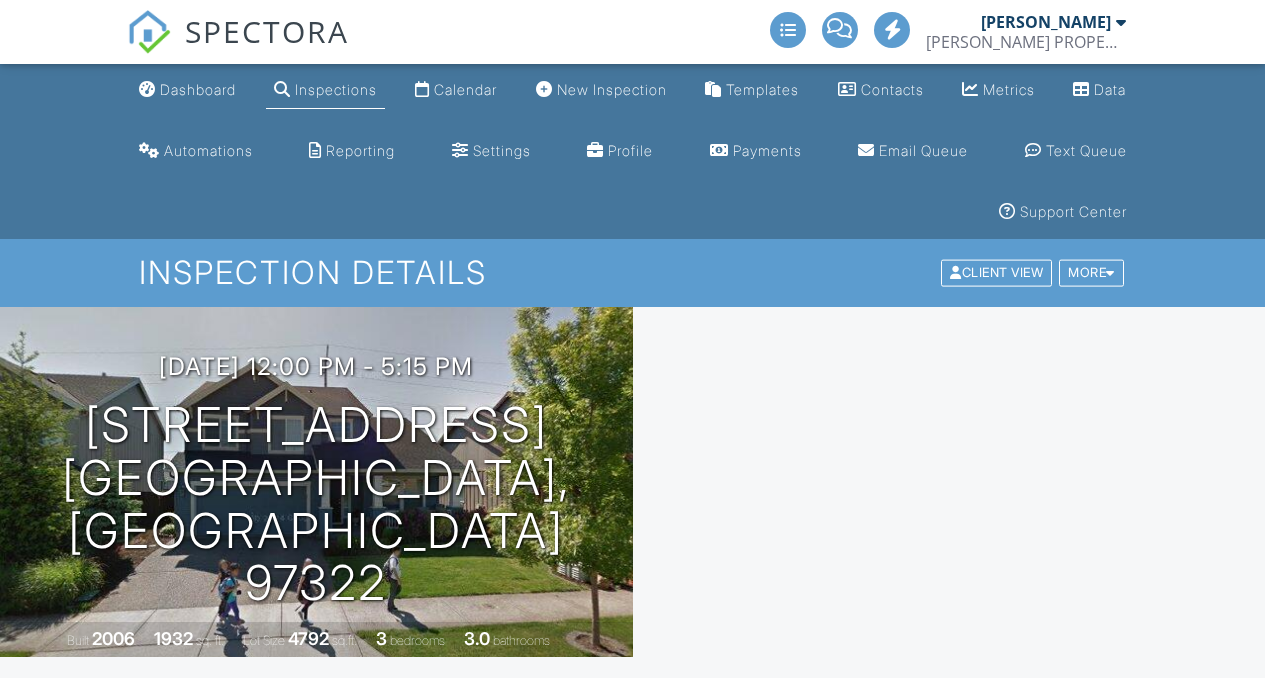 scroll, scrollTop: 0, scrollLeft: 0, axis: both 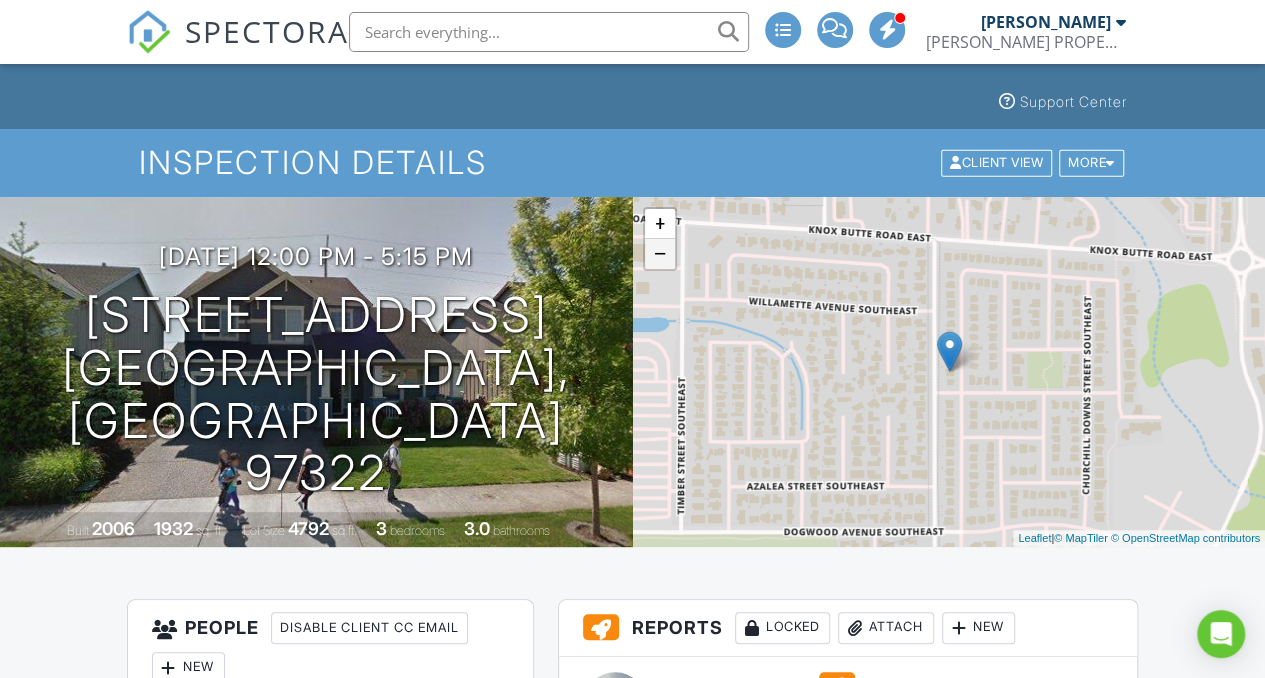click on "−" at bounding box center [660, 254] 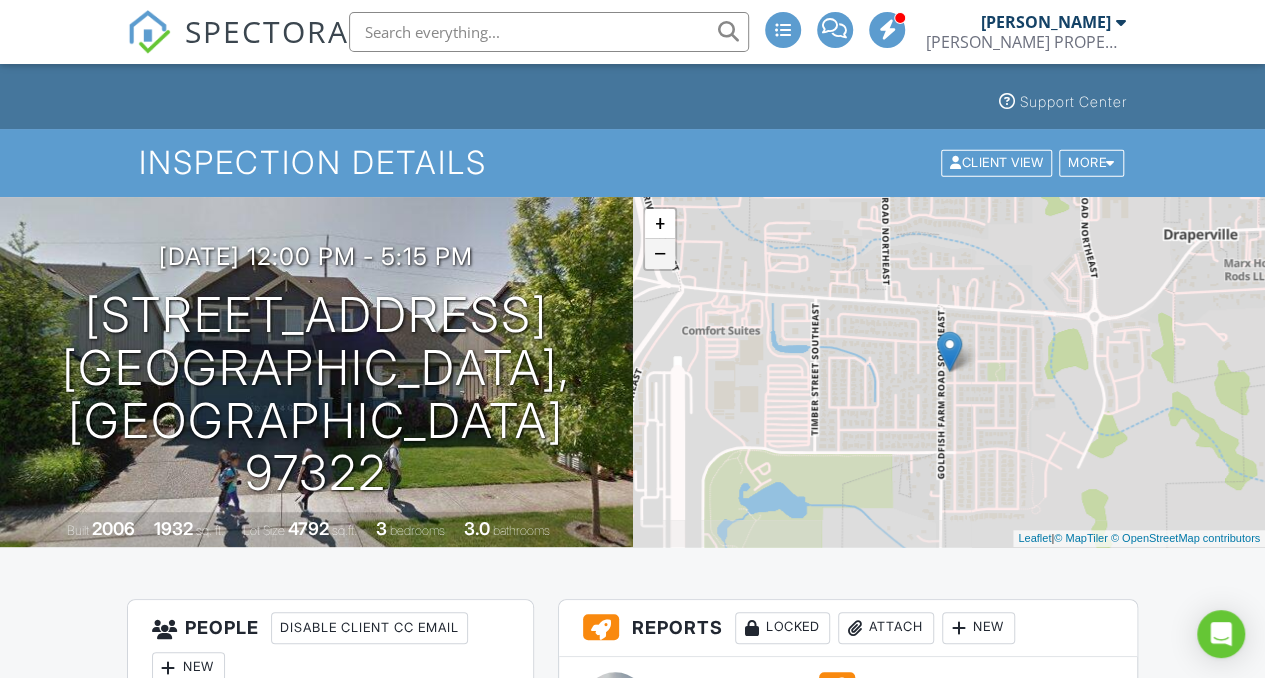 click on "−" at bounding box center (660, 254) 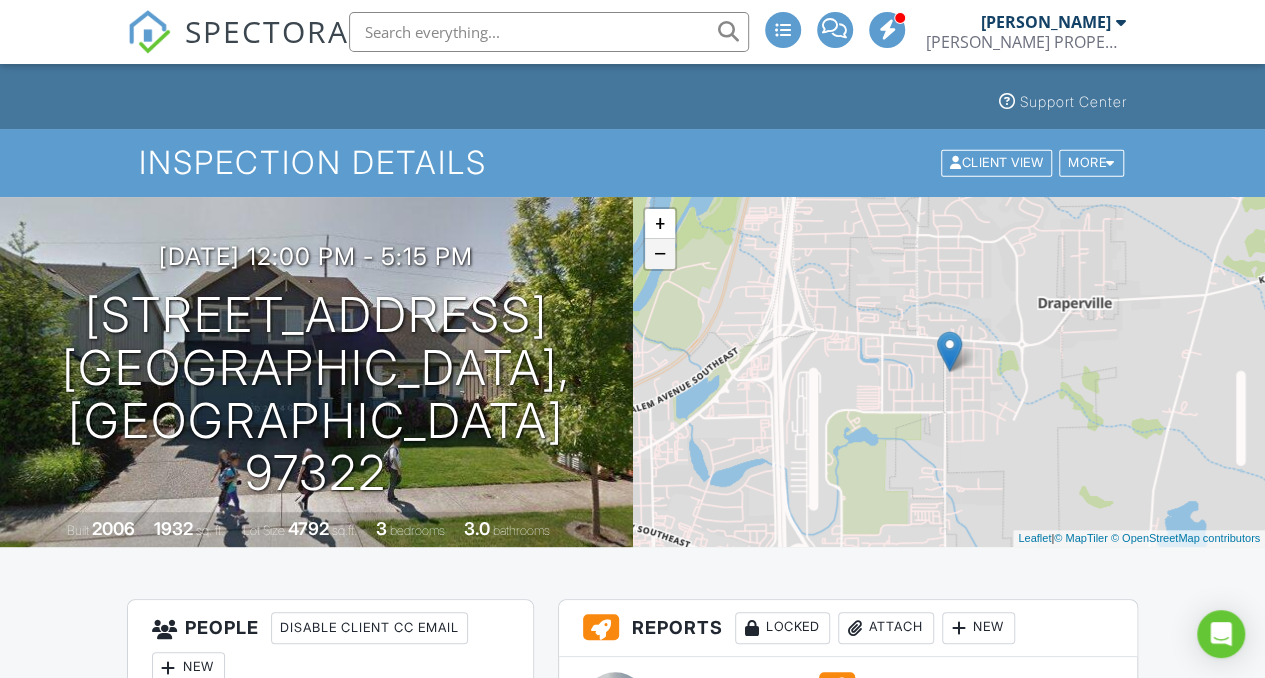 click on "−" at bounding box center (660, 254) 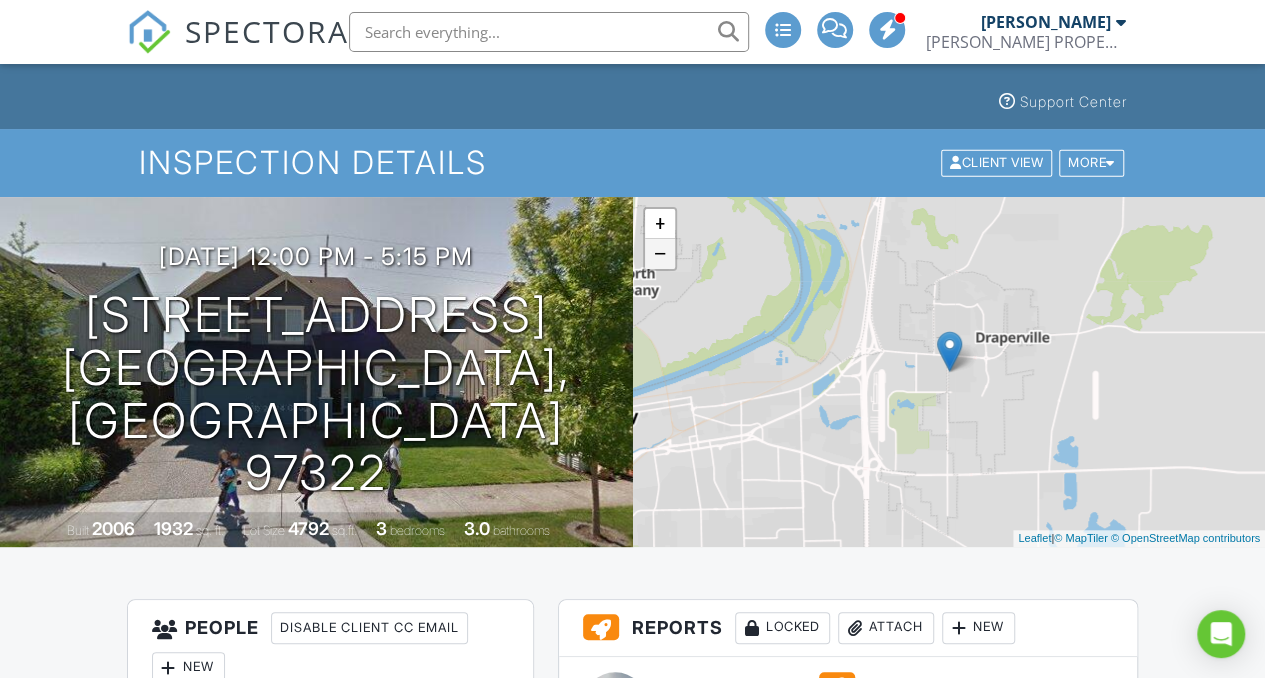 click on "−" at bounding box center [660, 254] 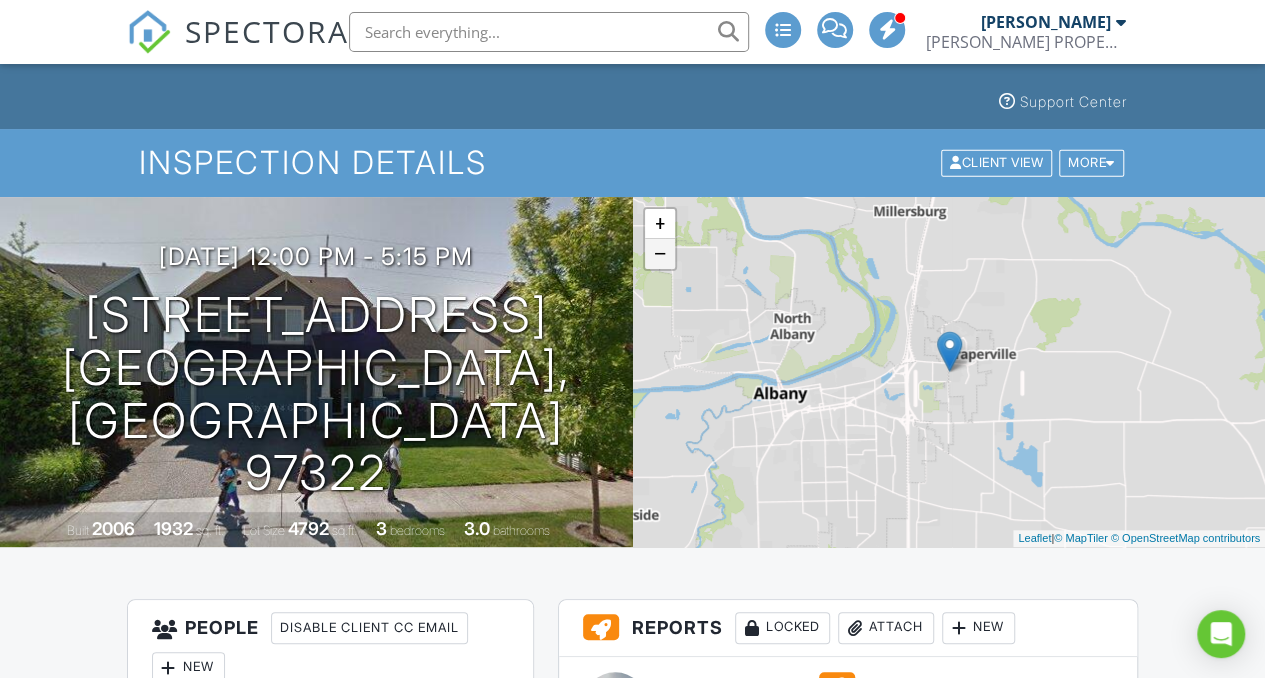 click on "−" at bounding box center [660, 254] 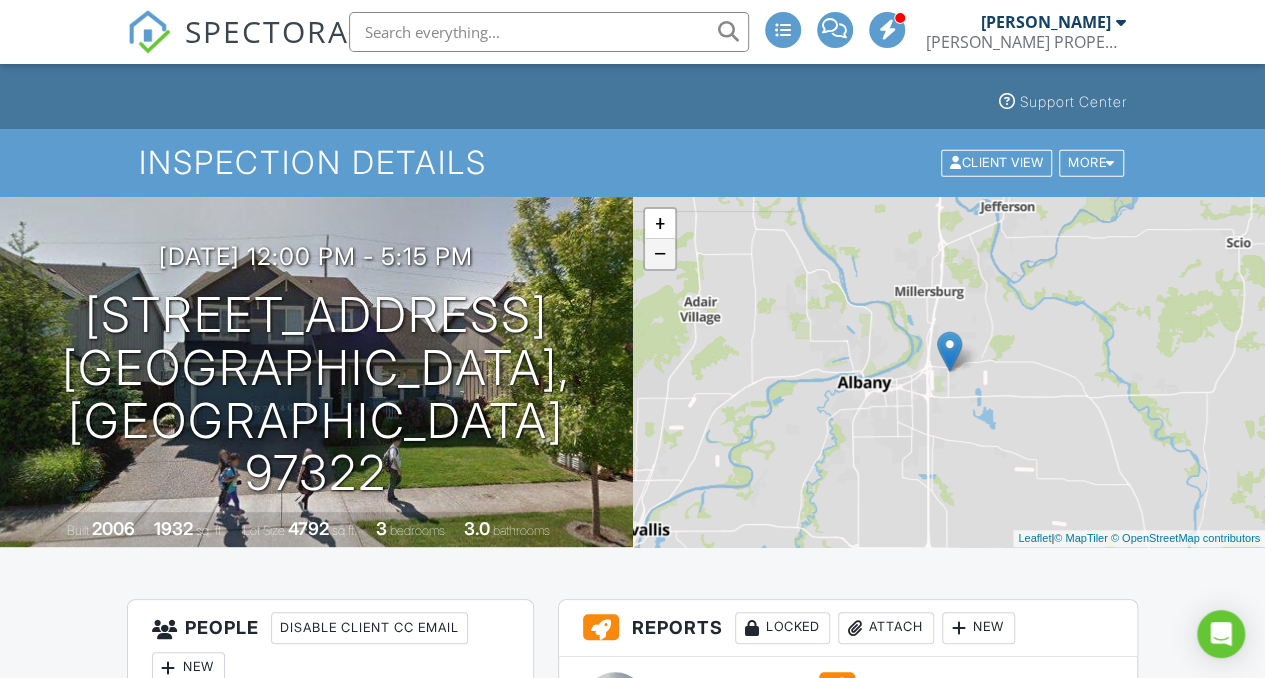 click on "−" at bounding box center (660, 254) 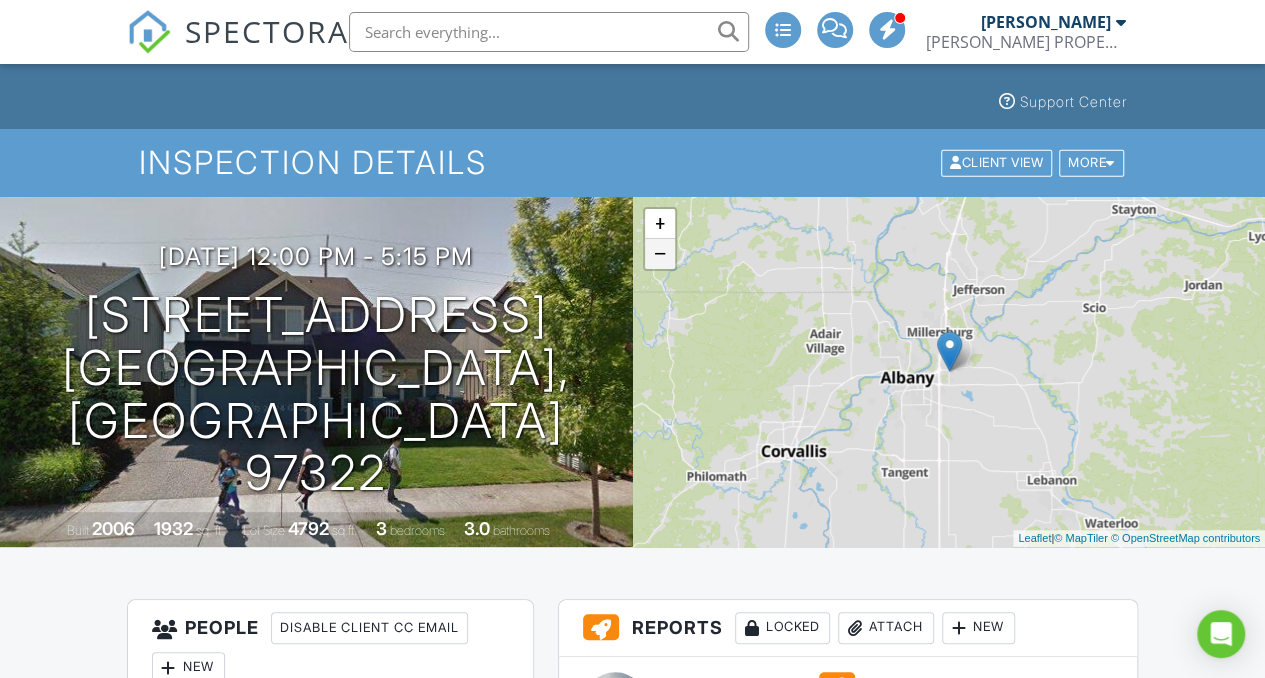 click on "−" at bounding box center (660, 254) 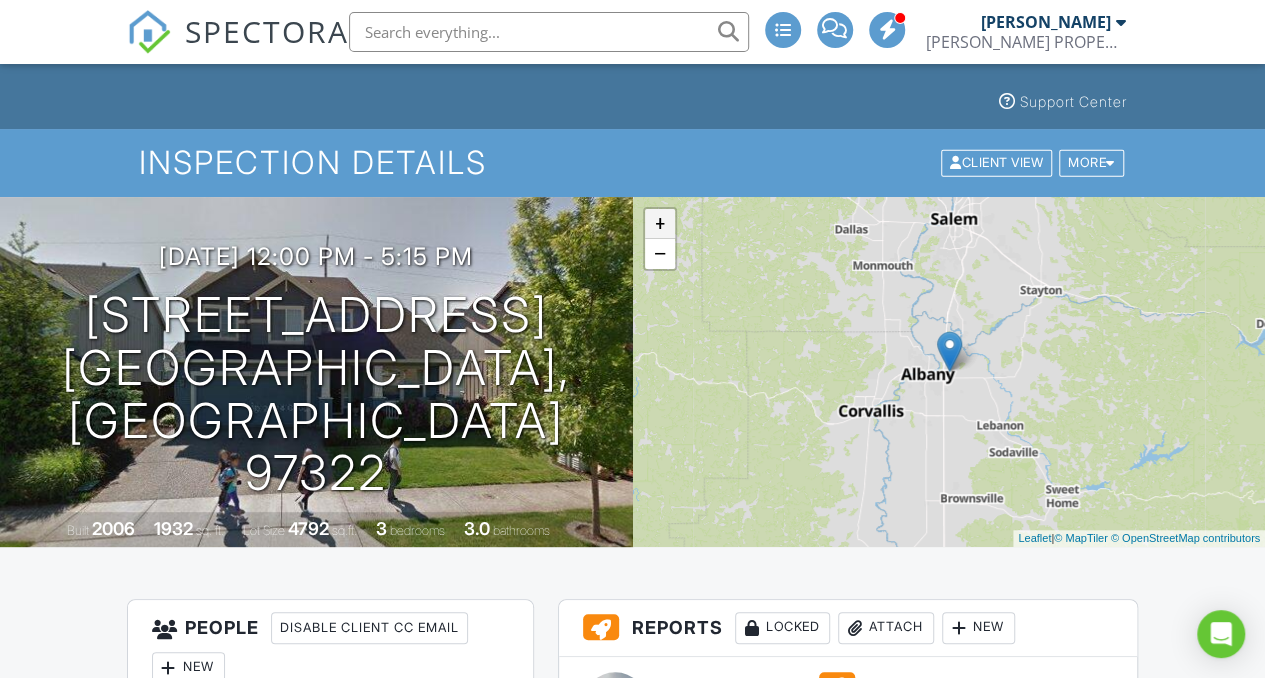click on "+" at bounding box center [660, 224] 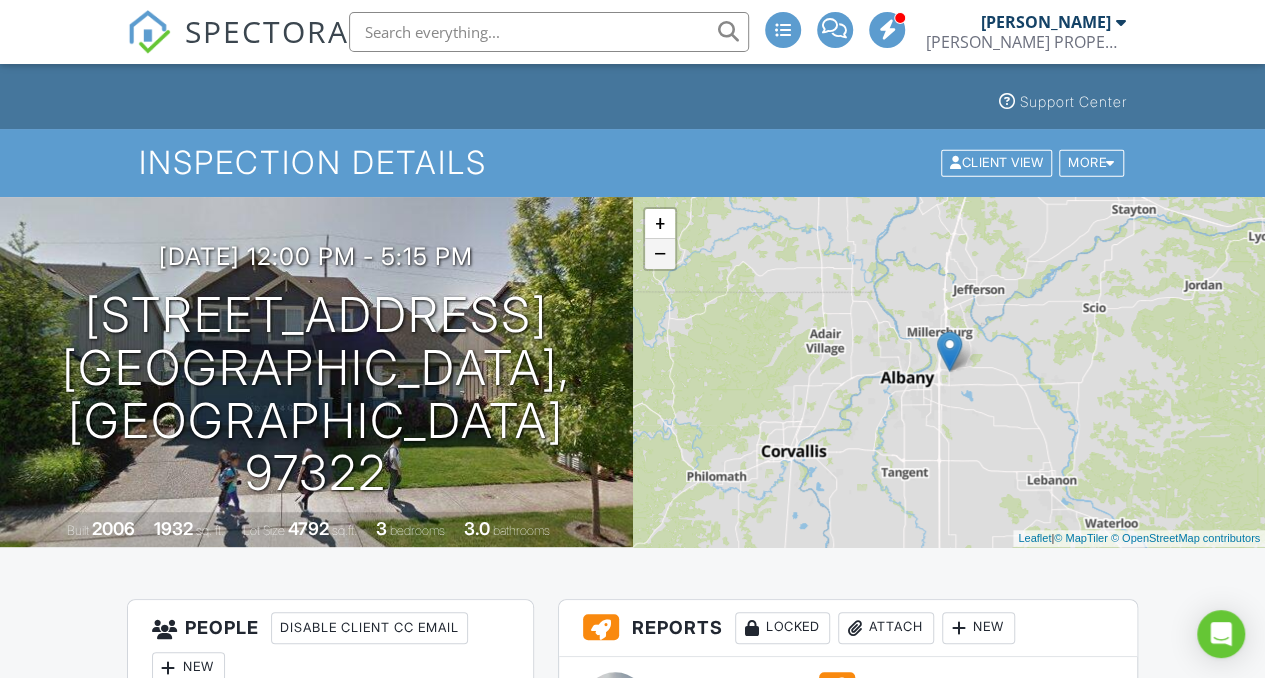 click on "−" at bounding box center [660, 254] 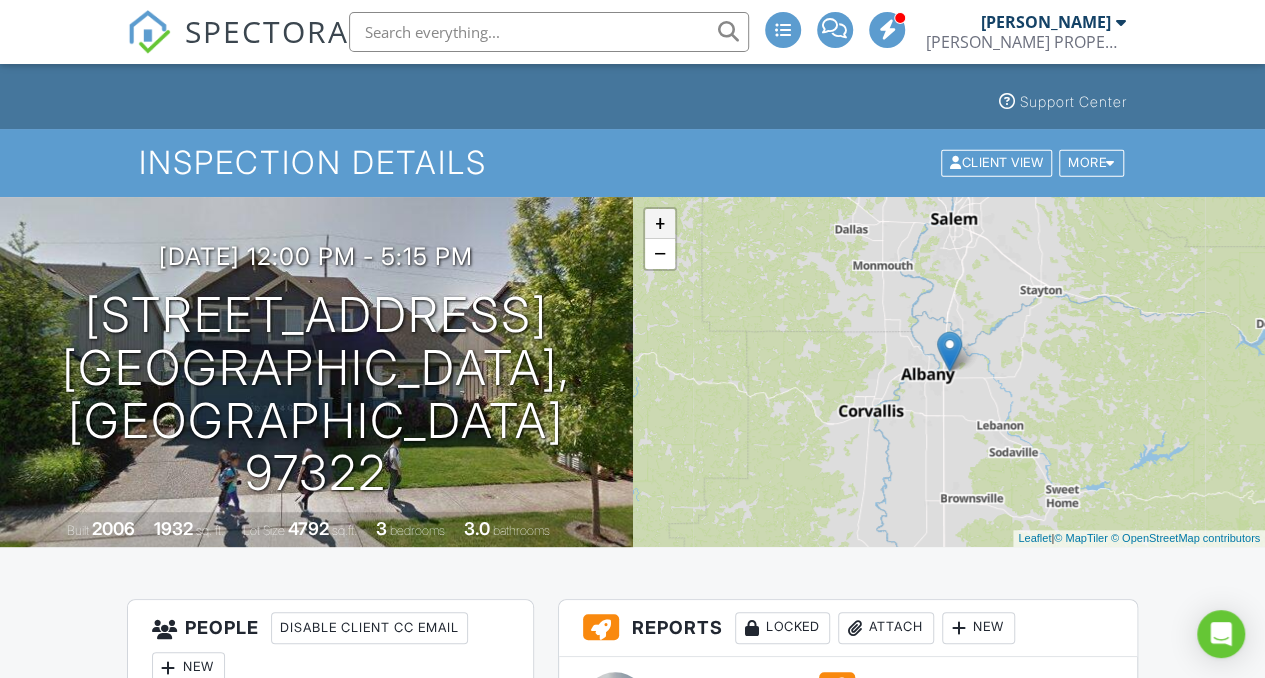 click on "+" at bounding box center [660, 224] 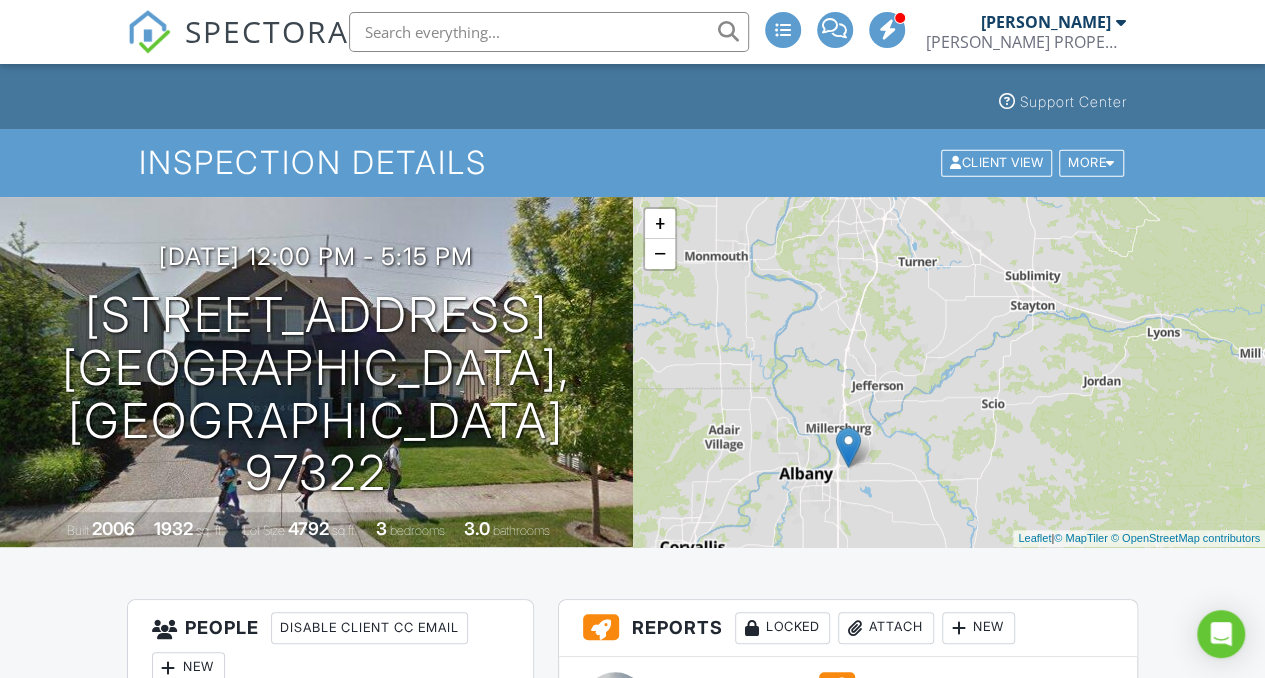 drag, startPoint x: 847, startPoint y: 304, endPoint x: 744, endPoint y: 404, distance: 143.55835 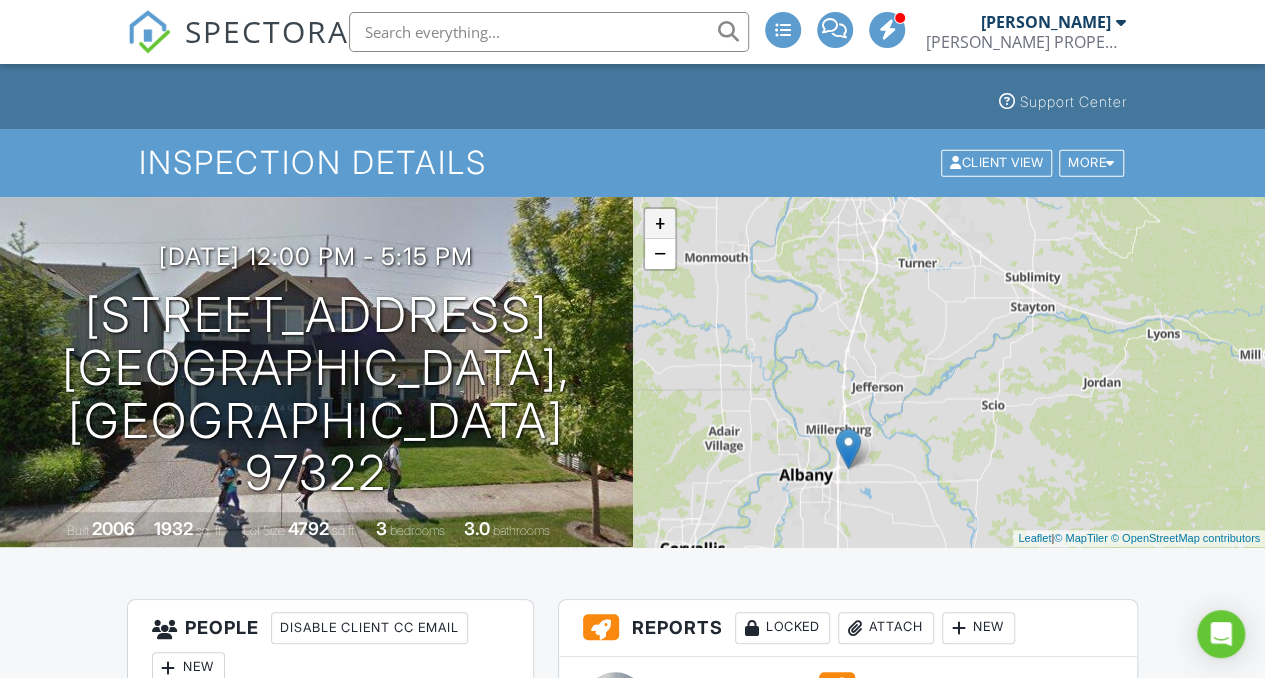 click on "+" at bounding box center (660, 224) 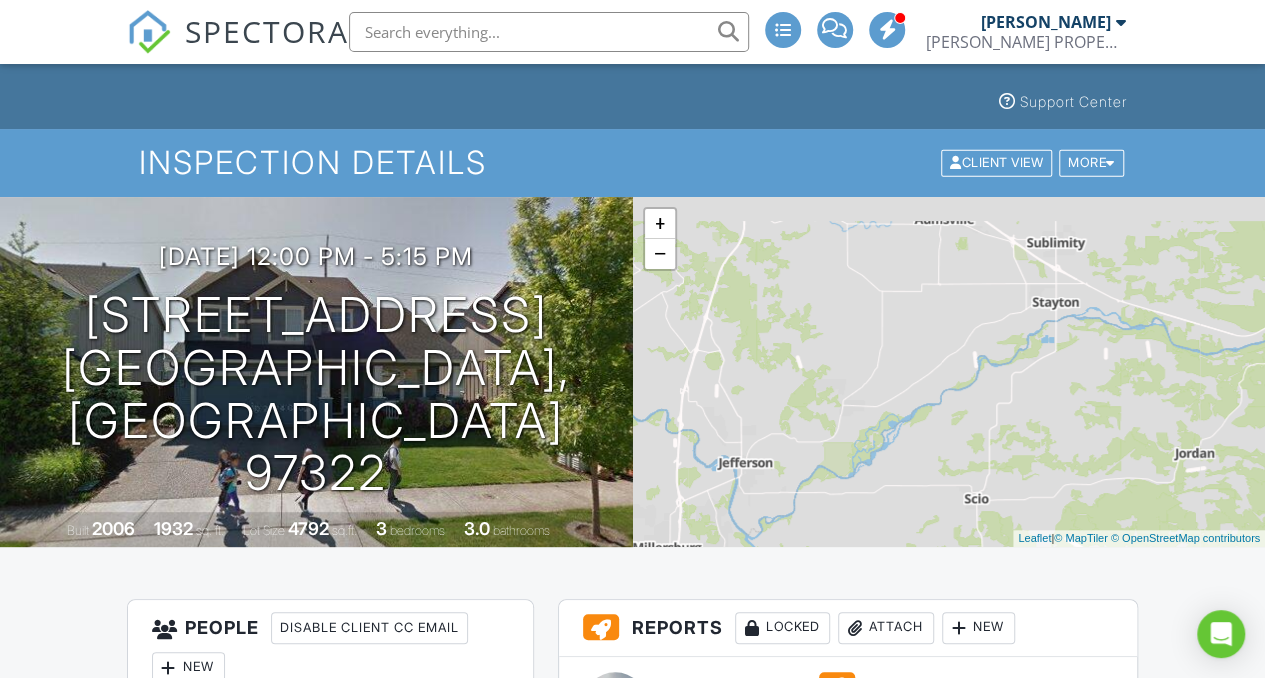 drag, startPoint x: 900, startPoint y: 322, endPoint x: 778, endPoint y: 426, distance: 160.3122 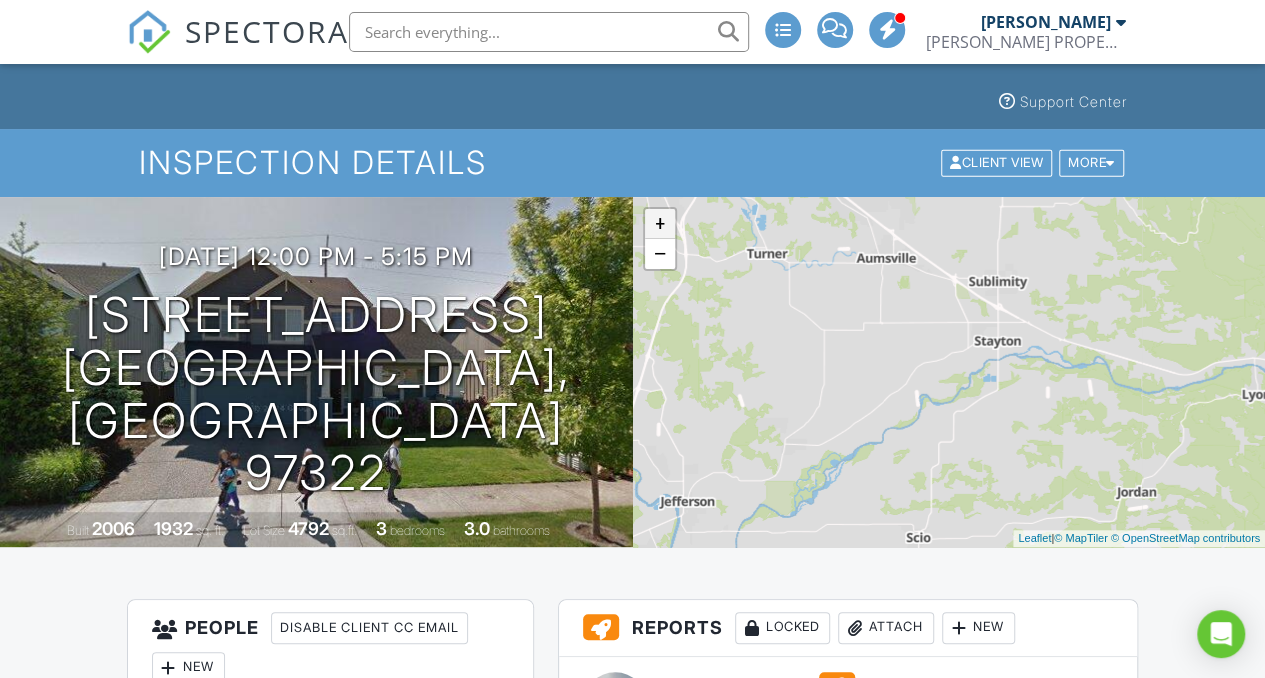 click on "+" at bounding box center [660, 224] 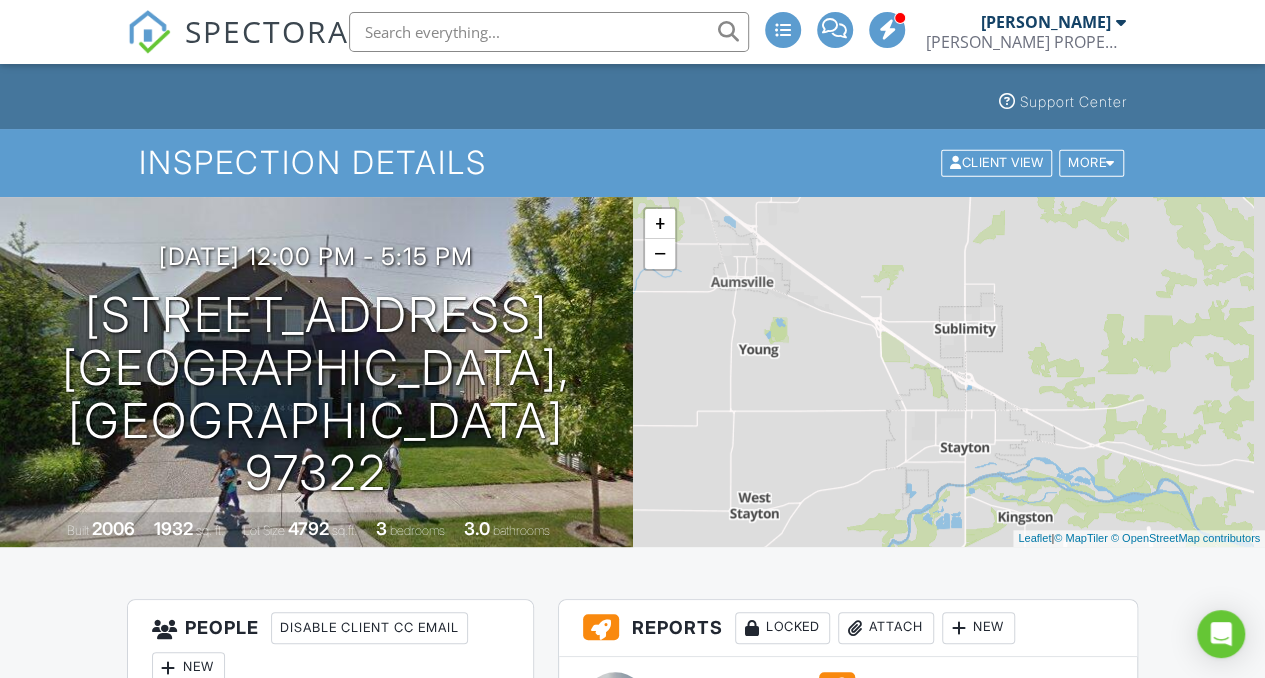 drag, startPoint x: 853, startPoint y: 313, endPoint x: 770, endPoint y: 455, distance: 164.47797 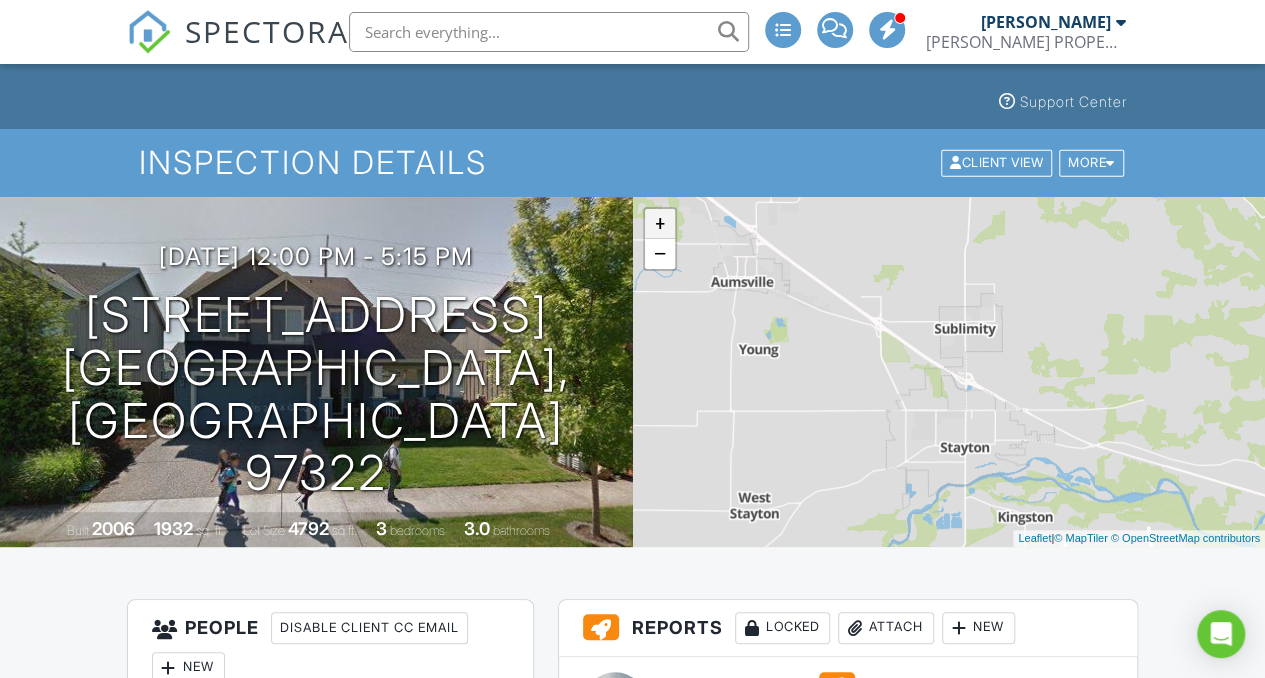 click on "+" at bounding box center [660, 224] 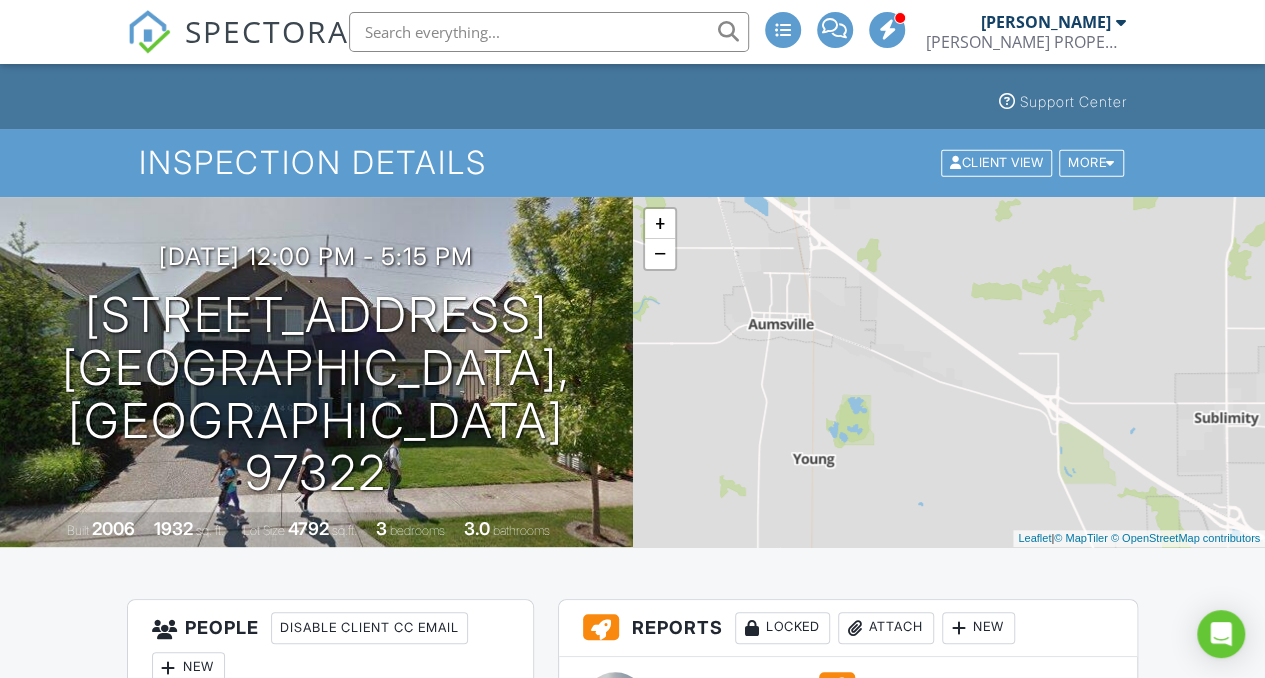 drag, startPoint x: 843, startPoint y: 369, endPoint x: 1087, endPoint y: 505, distance: 279.34207 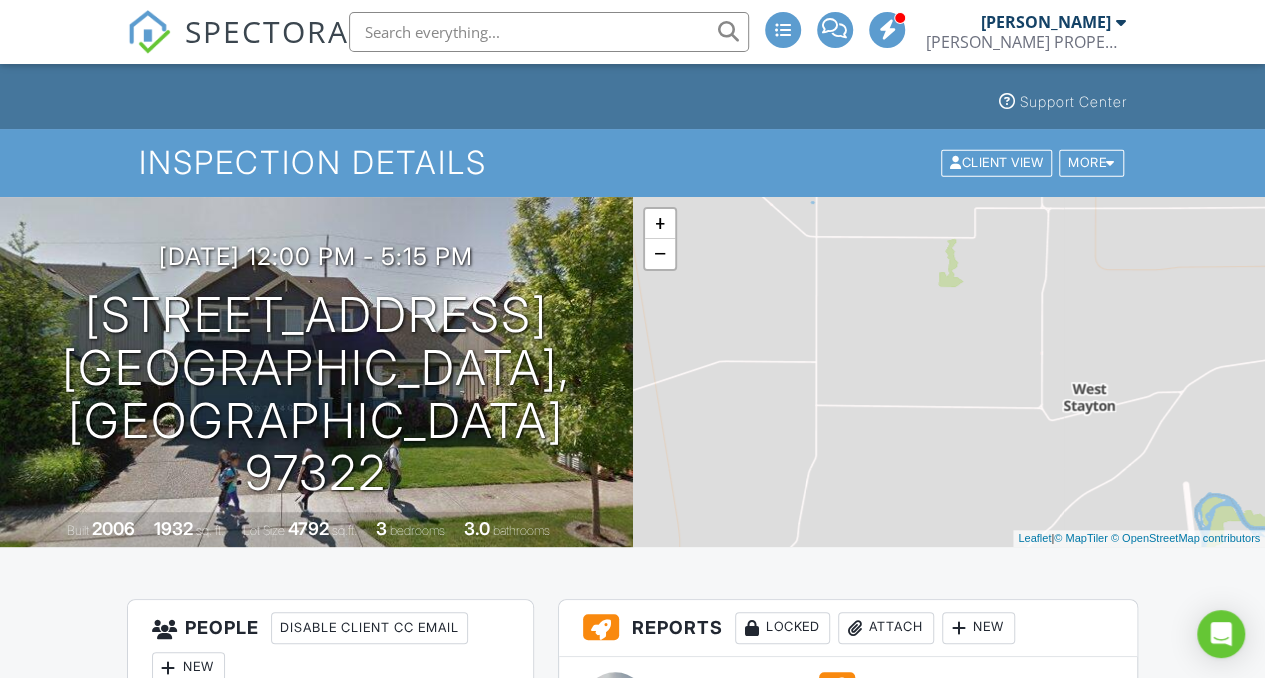 drag, startPoint x: 840, startPoint y: 431, endPoint x: 1126, endPoint y: 39, distance: 485.24222 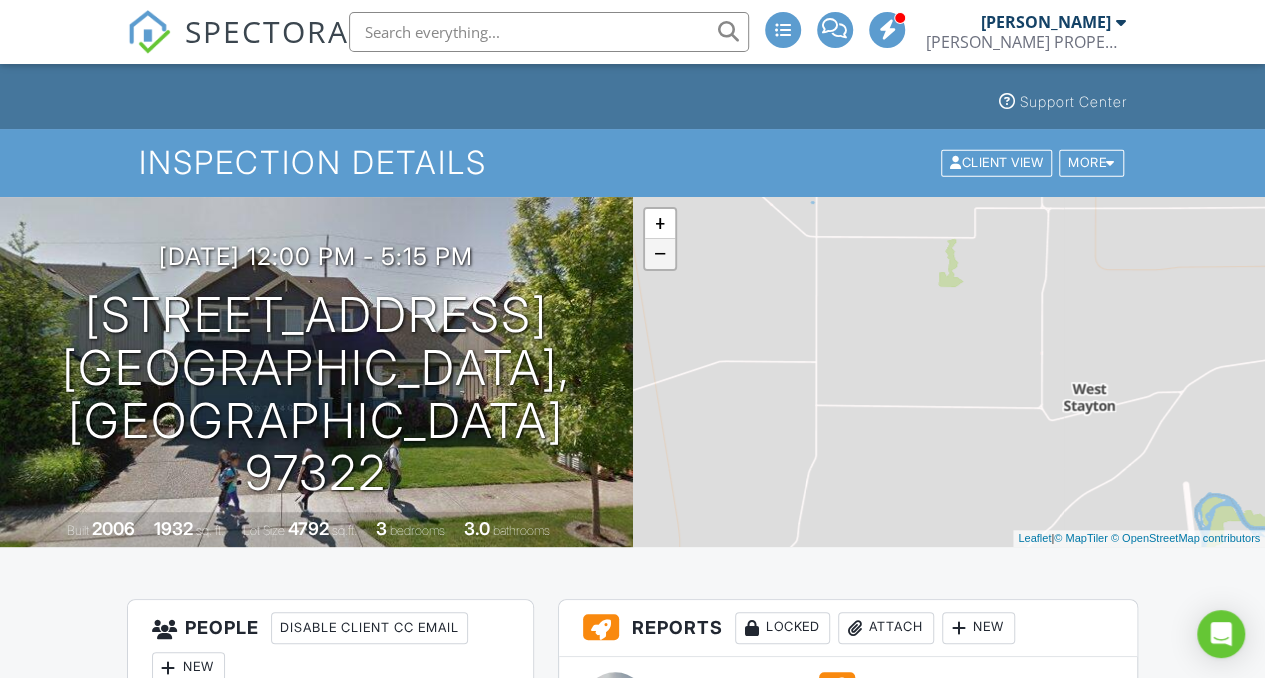 click on "−" at bounding box center (660, 254) 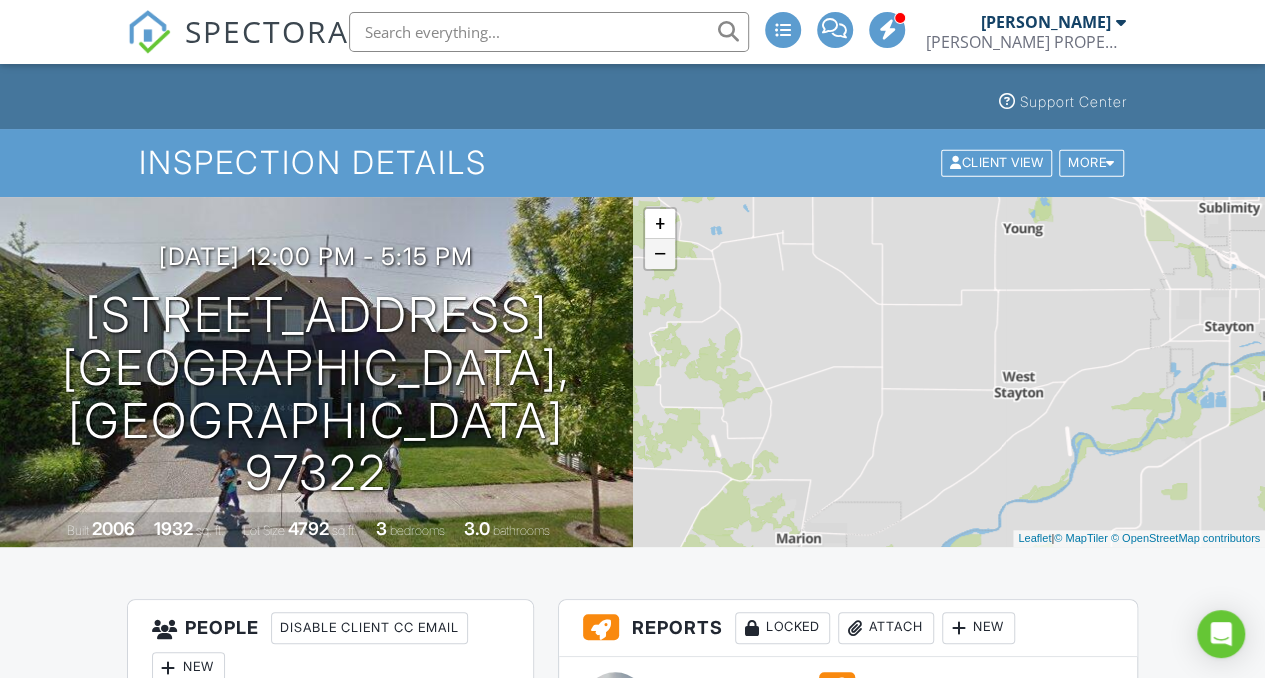 click on "−" at bounding box center [660, 254] 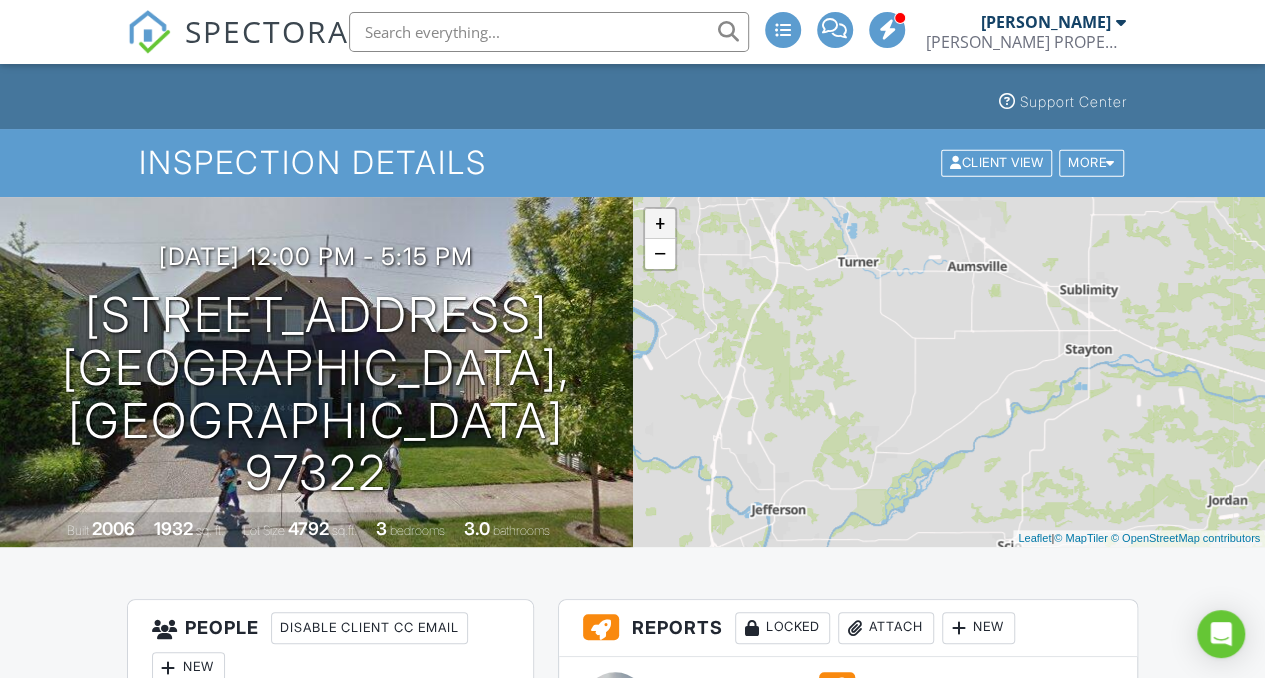 click on "+" at bounding box center (660, 224) 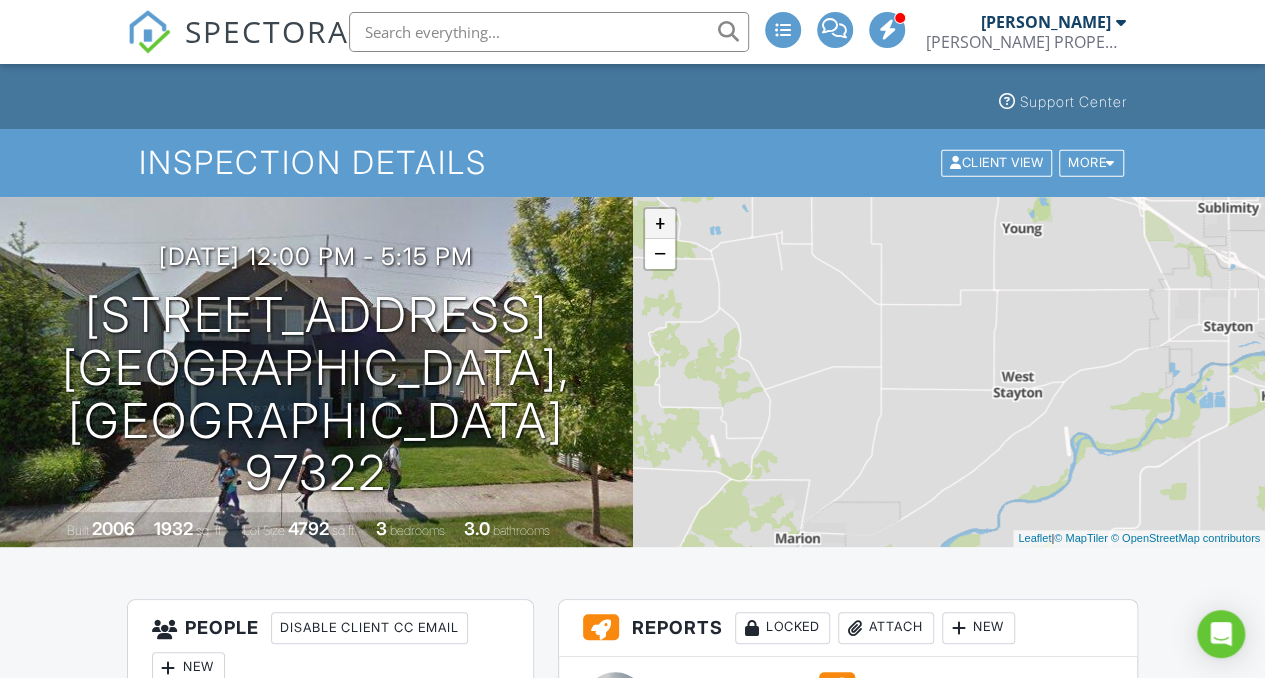 click on "+" at bounding box center [660, 224] 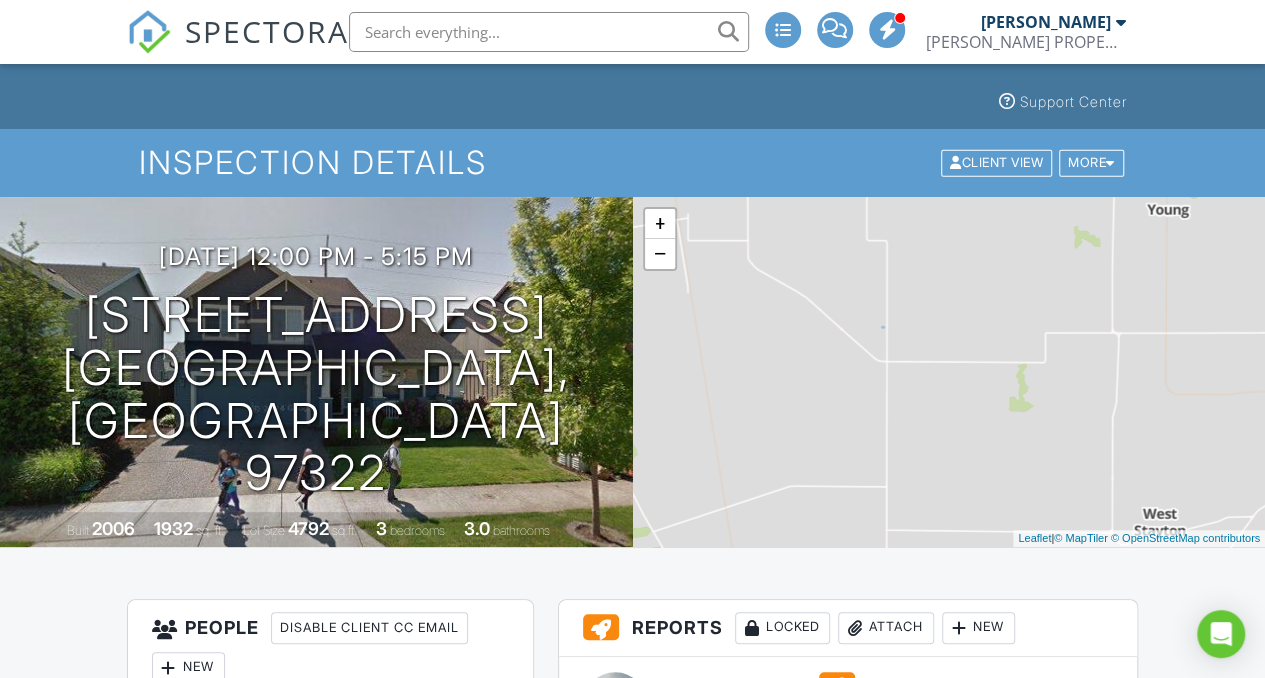 drag, startPoint x: 728, startPoint y: 293, endPoint x: 802, endPoint y: 419, distance: 146.12323 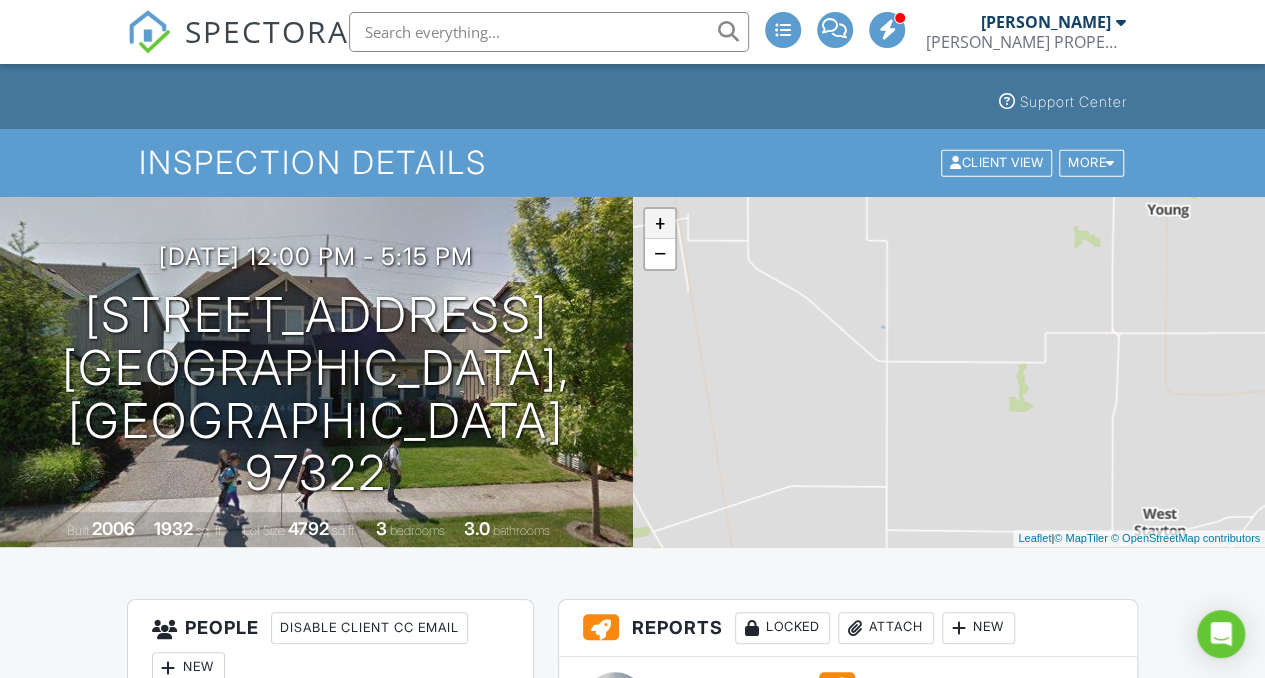 click on "+" at bounding box center [660, 224] 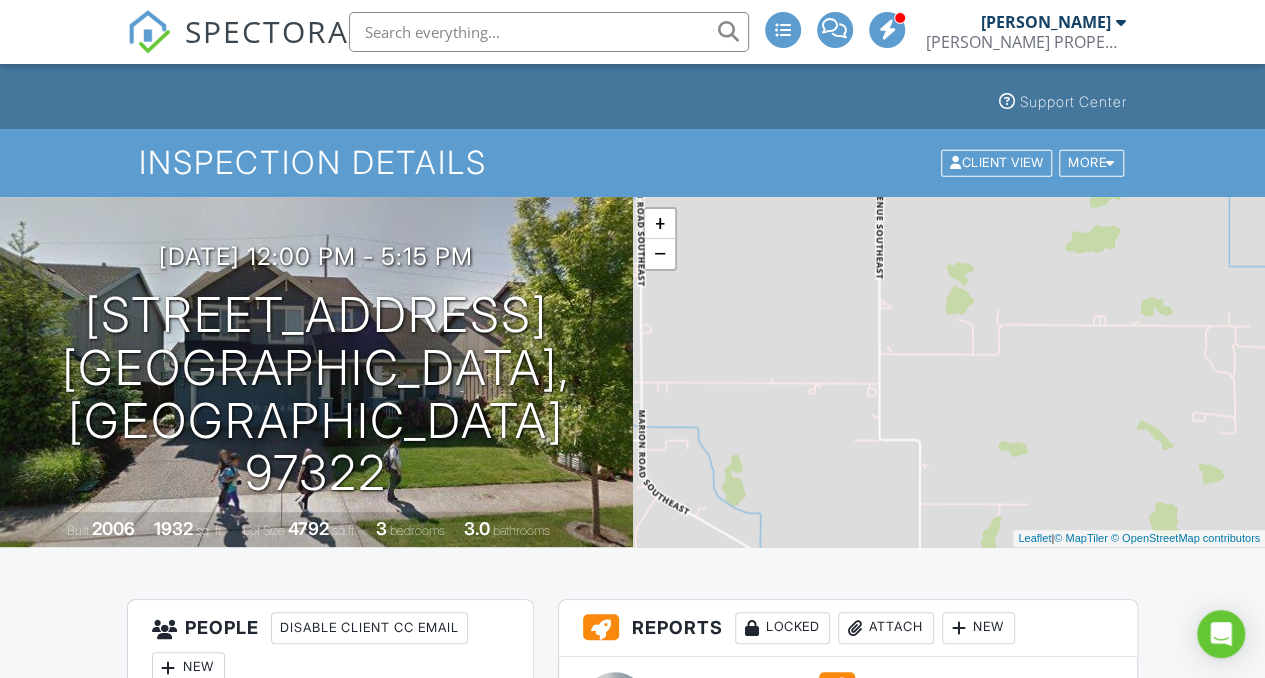 drag, startPoint x: 750, startPoint y: 347, endPoint x: 848, endPoint y: 678, distance: 345.20285 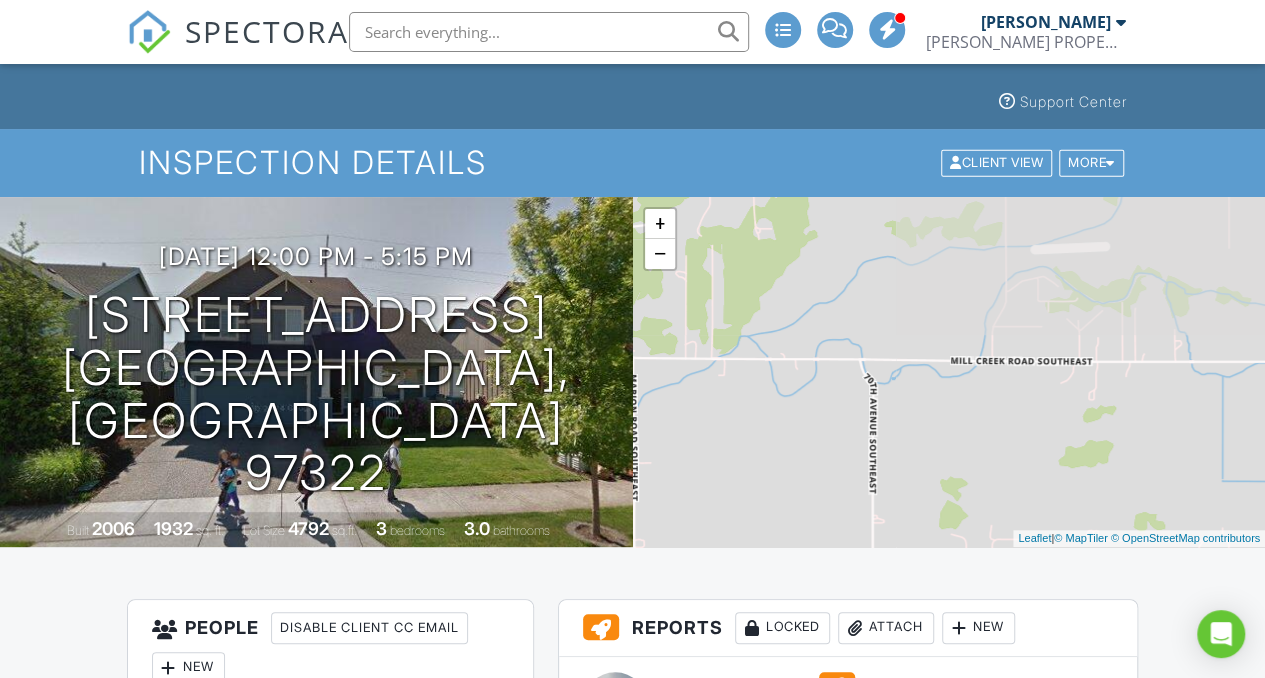 drag, startPoint x: 812, startPoint y: 337, endPoint x: 805, endPoint y: 559, distance: 222.11034 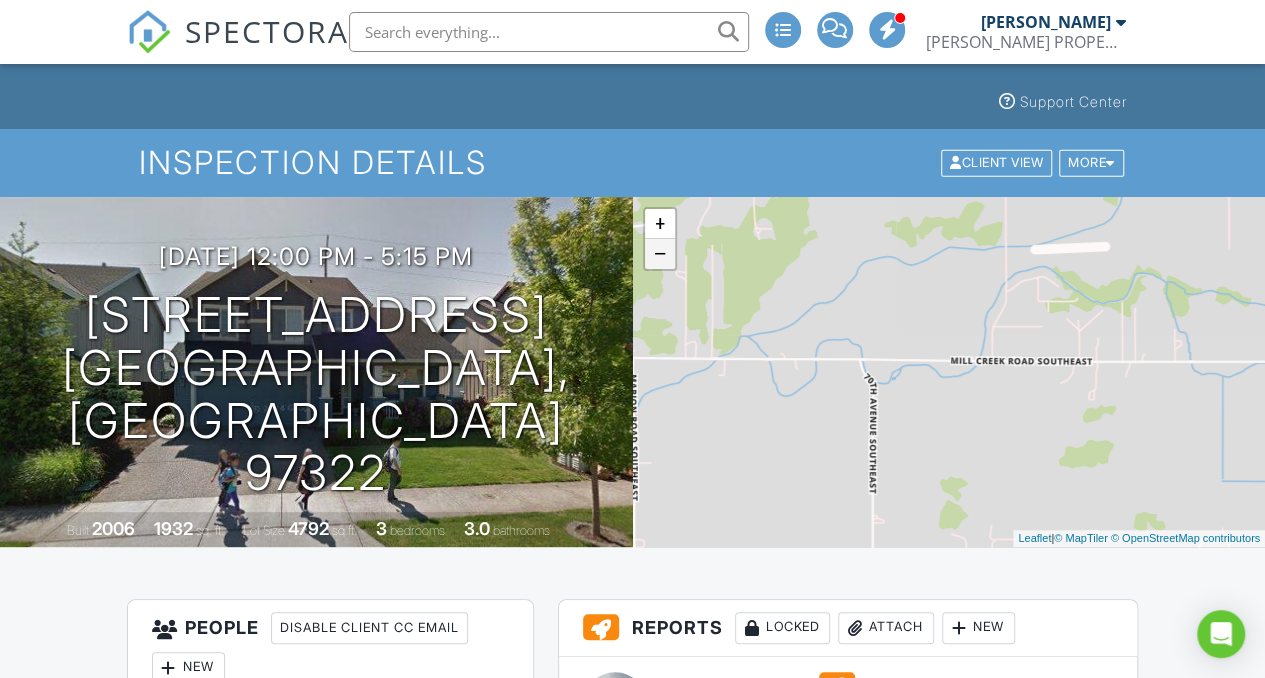 click on "−" at bounding box center (660, 254) 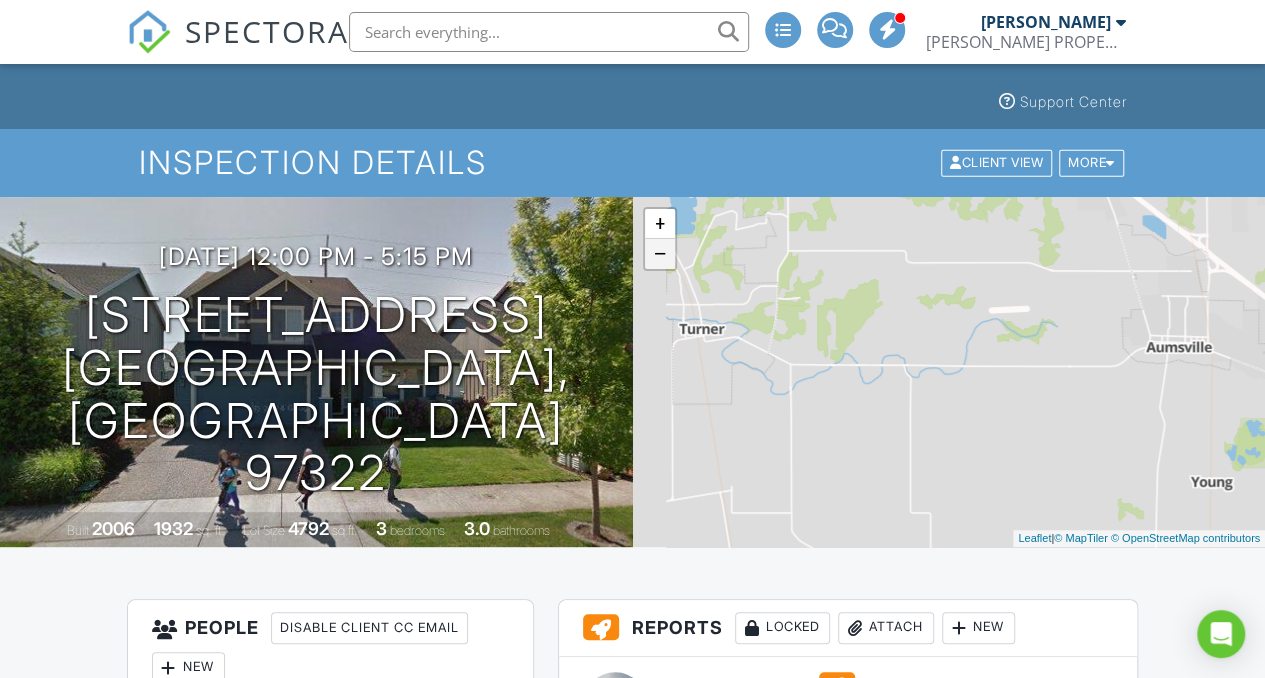 click on "−" at bounding box center [660, 254] 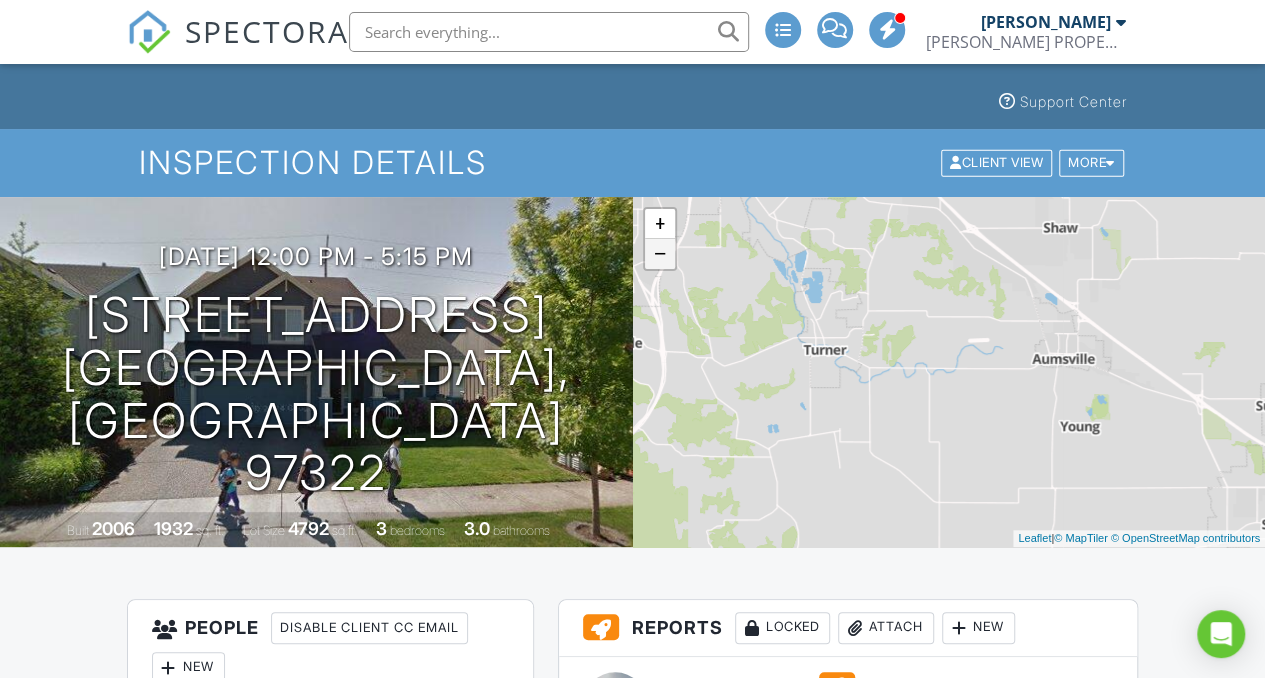 click on "−" at bounding box center [660, 254] 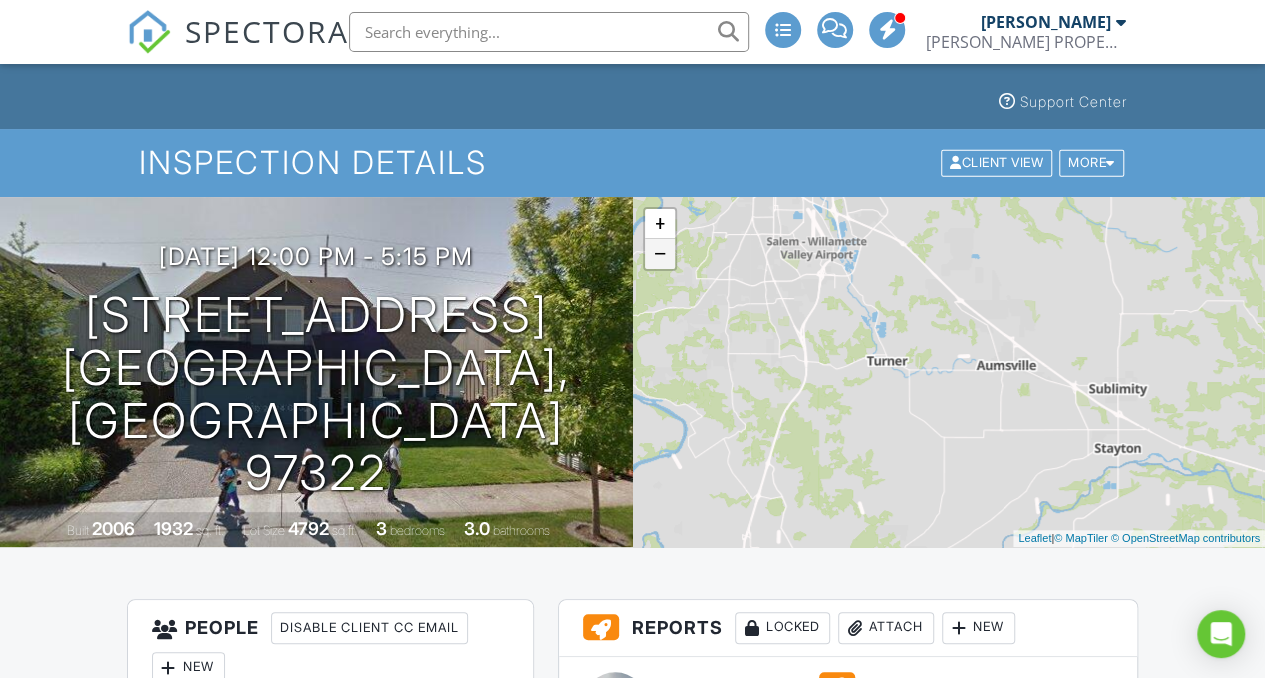 click on "−" at bounding box center (660, 254) 